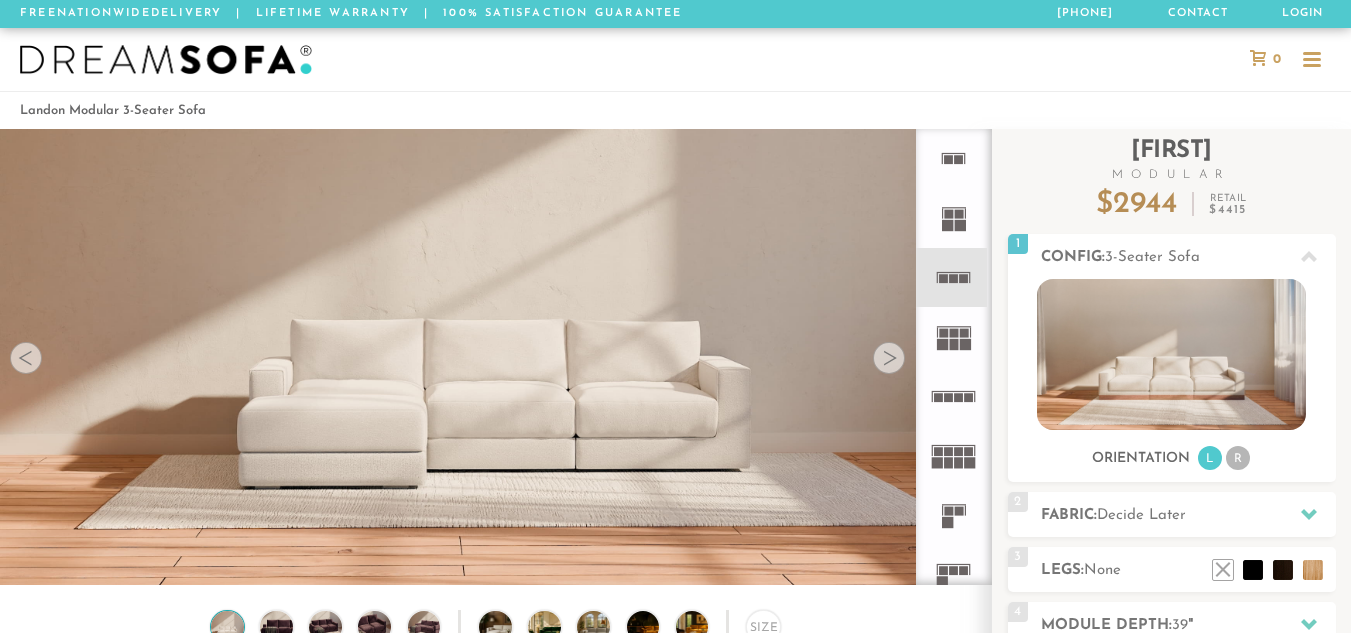 scroll, scrollTop: 0, scrollLeft: 0, axis: both 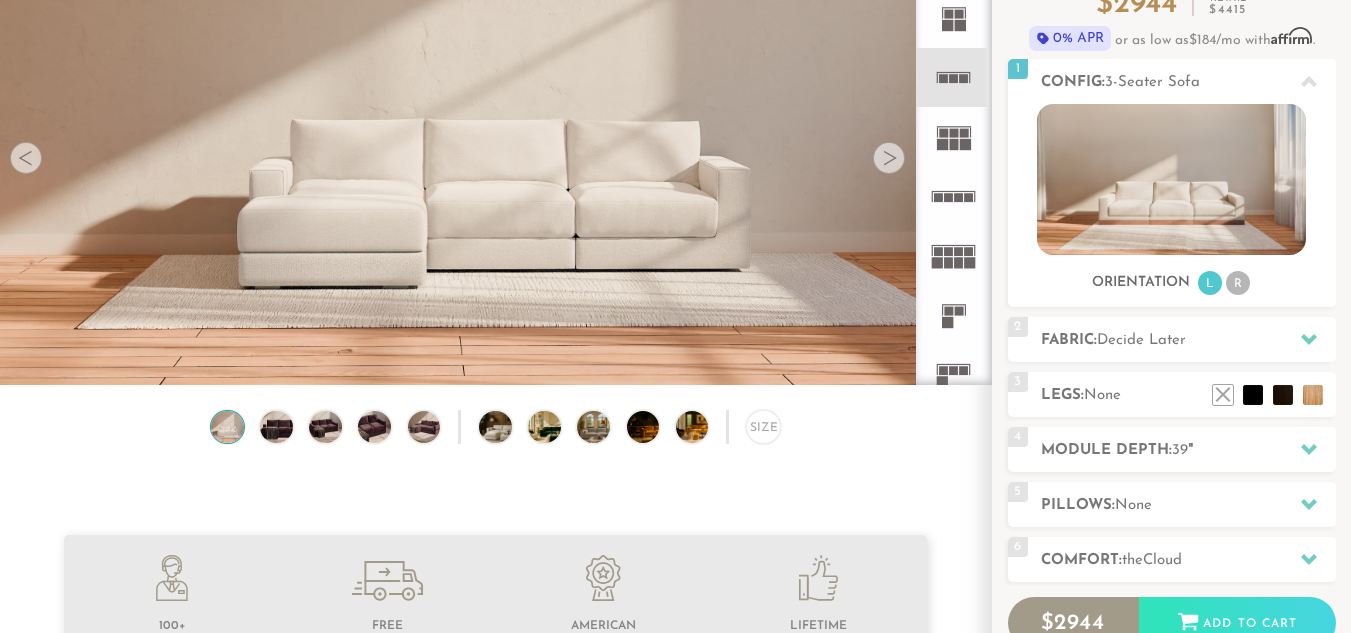 click on "Size" at bounding box center (495, 432) 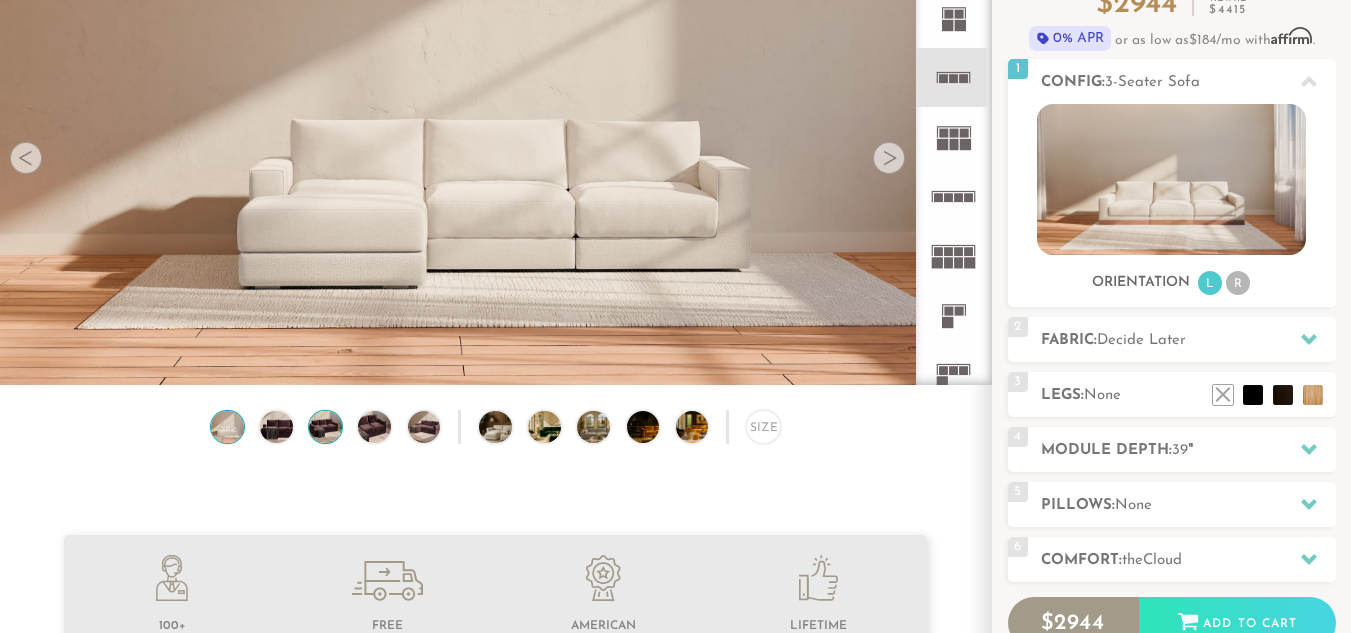 click at bounding box center [325, 427] 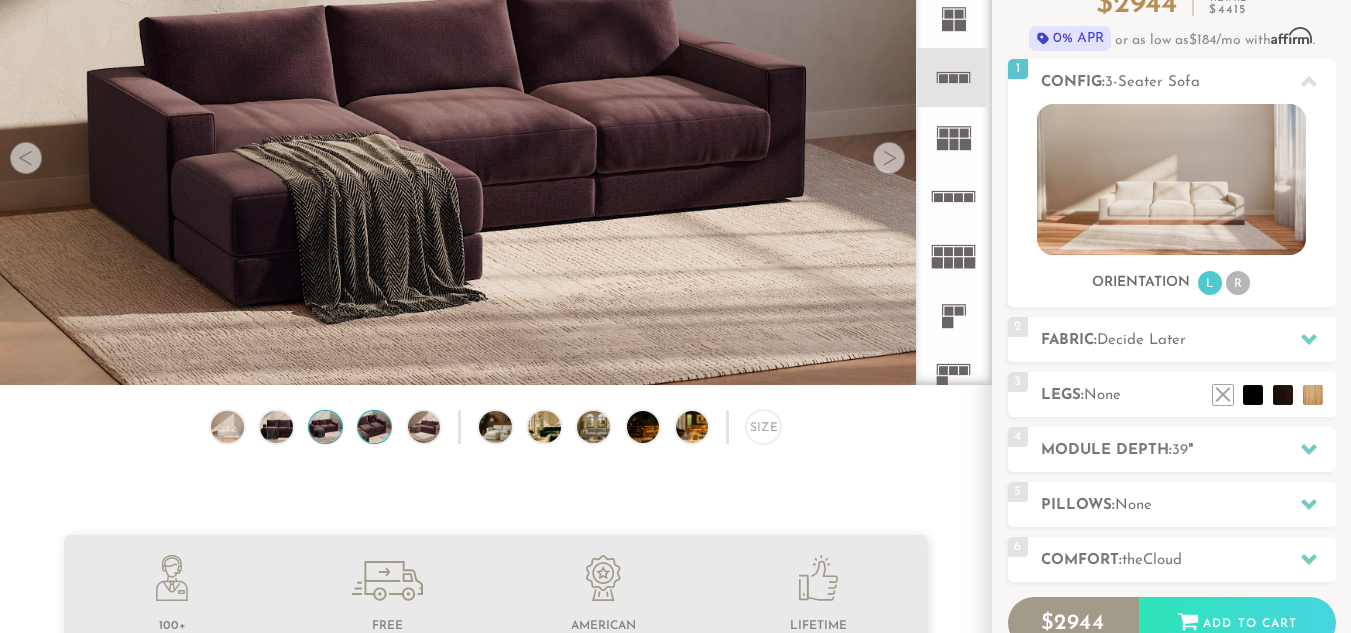 click at bounding box center (374, 427) 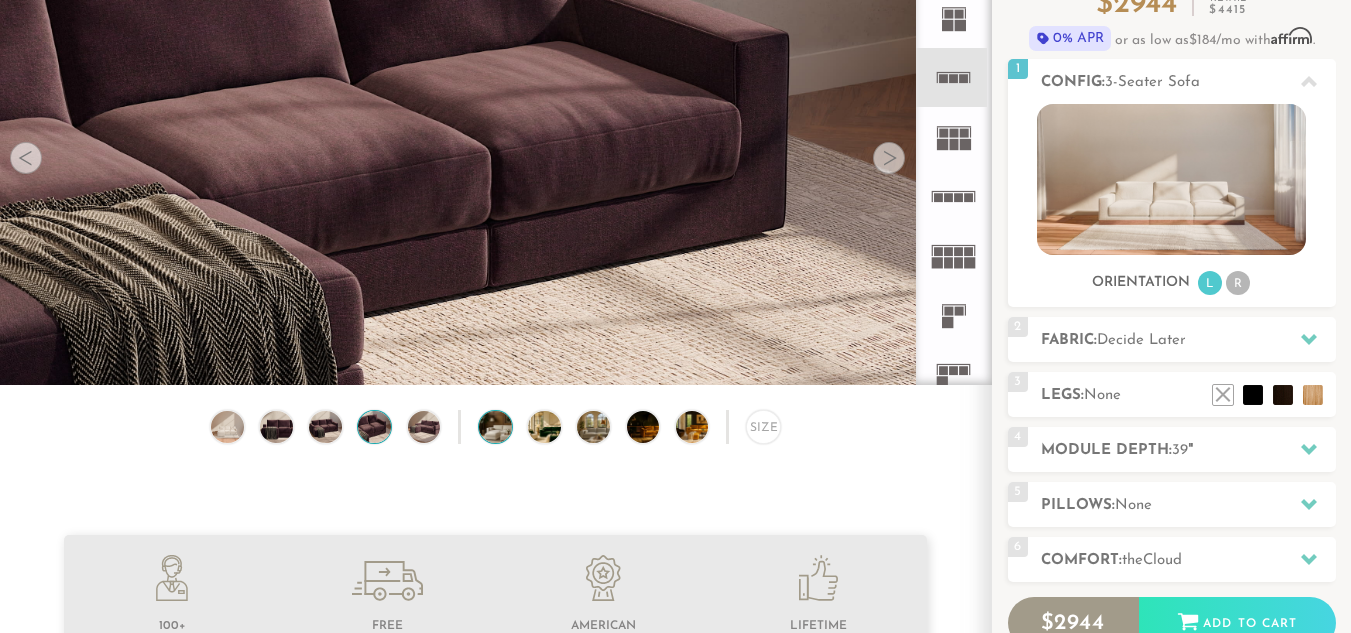 click at bounding box center [507, 427] 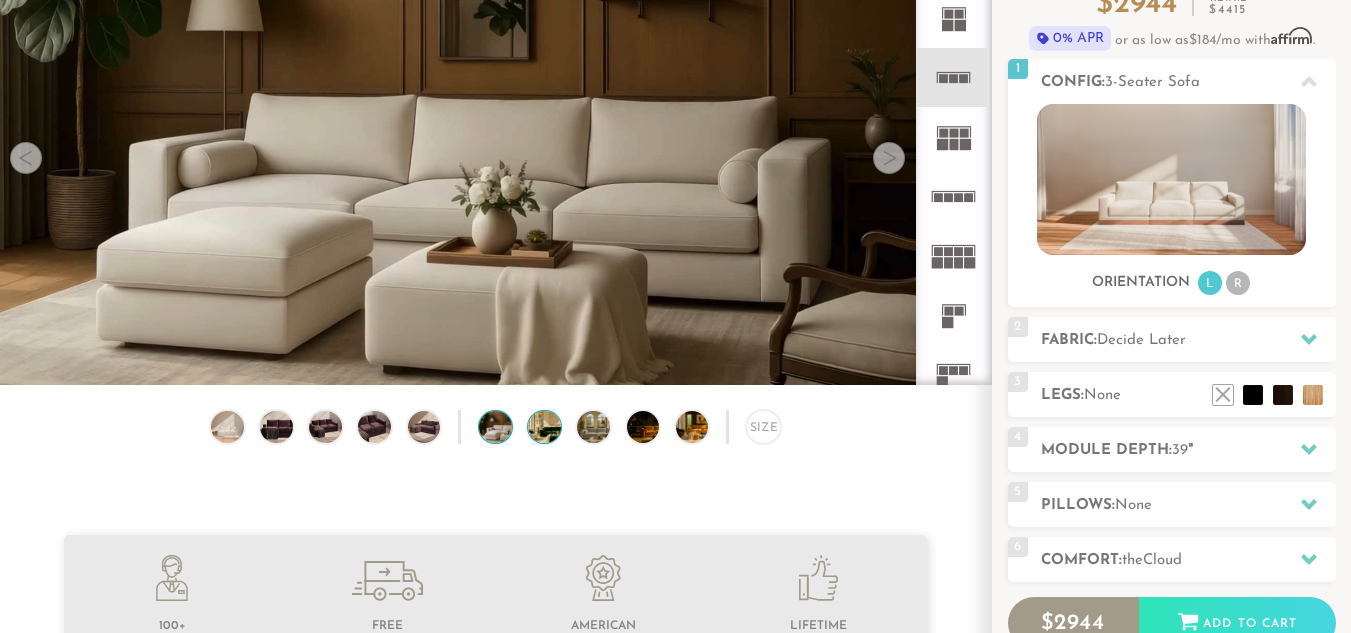 click at bounding box center [556, 427] 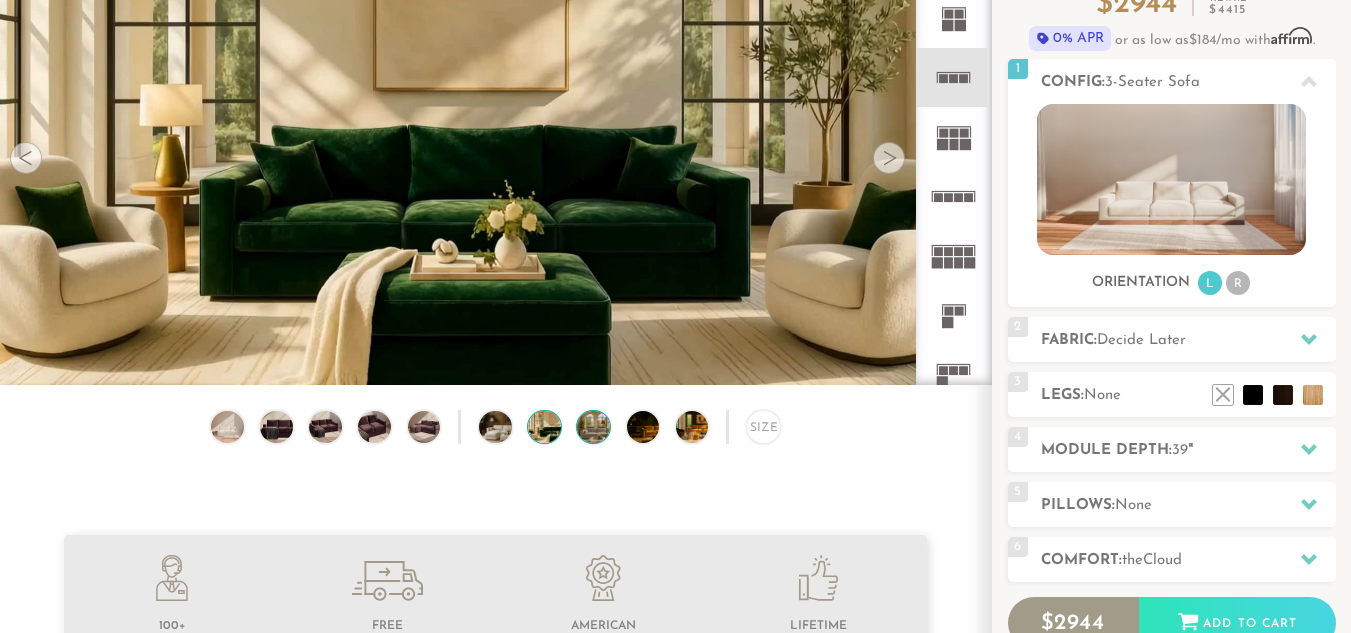 click at bounding box center [605, 427] 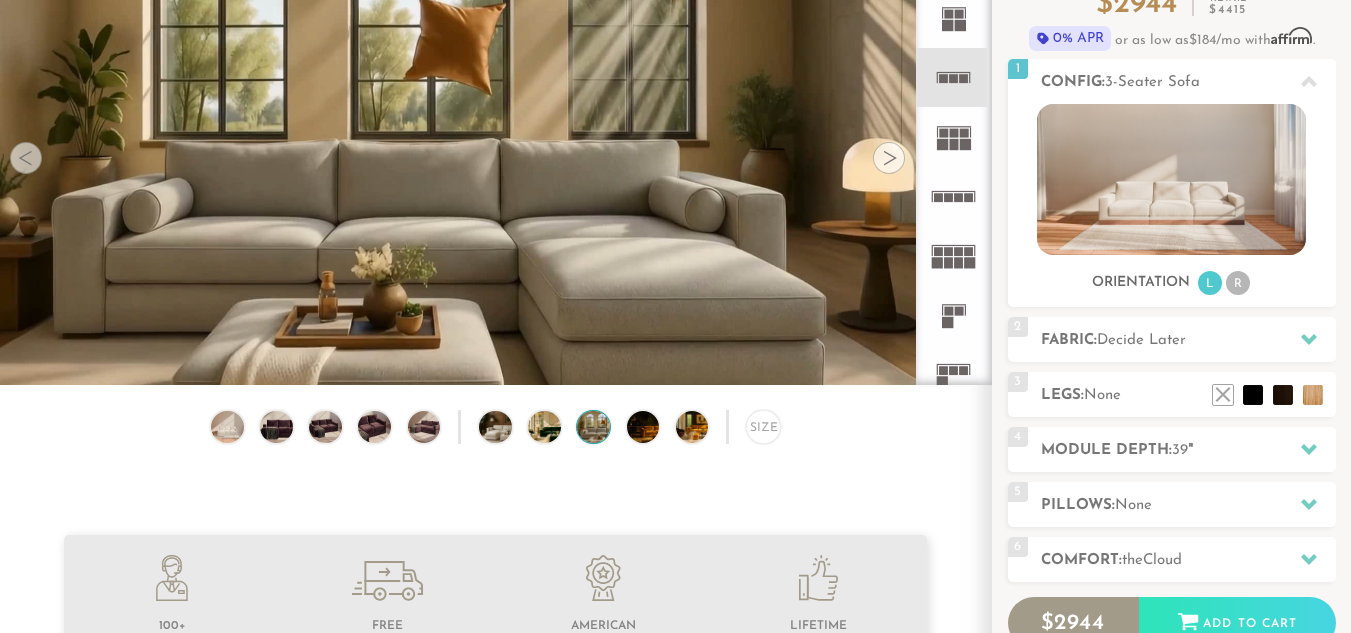 scroll, scrollTop: 0, scrollLeft: 0, axis: both 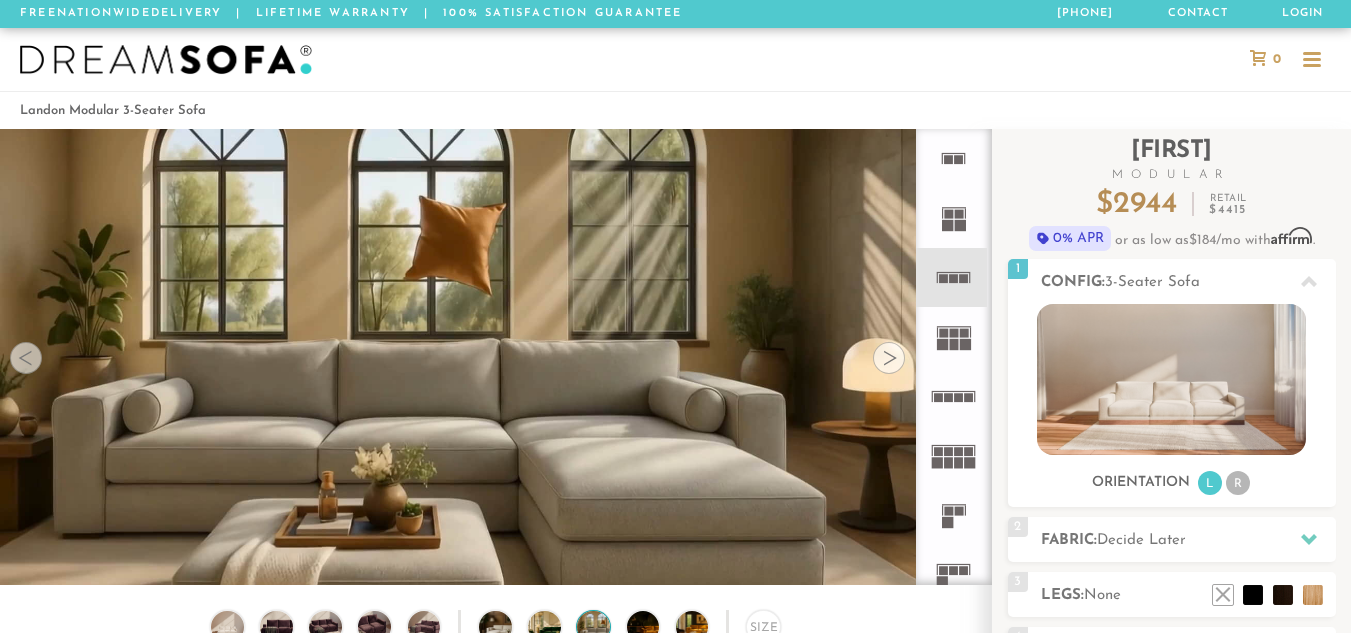 click at bounding box center (1312, 59) 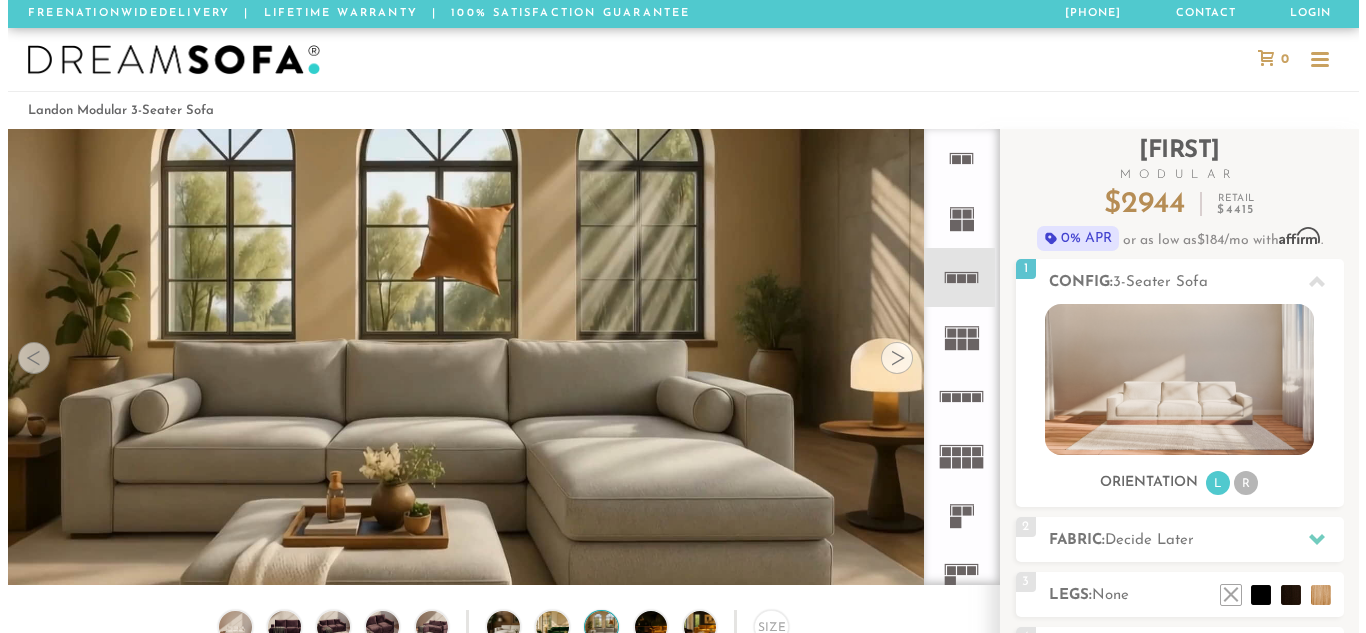 scroll, scrollTop: 22153, scrollLeft: 1351, axis: both 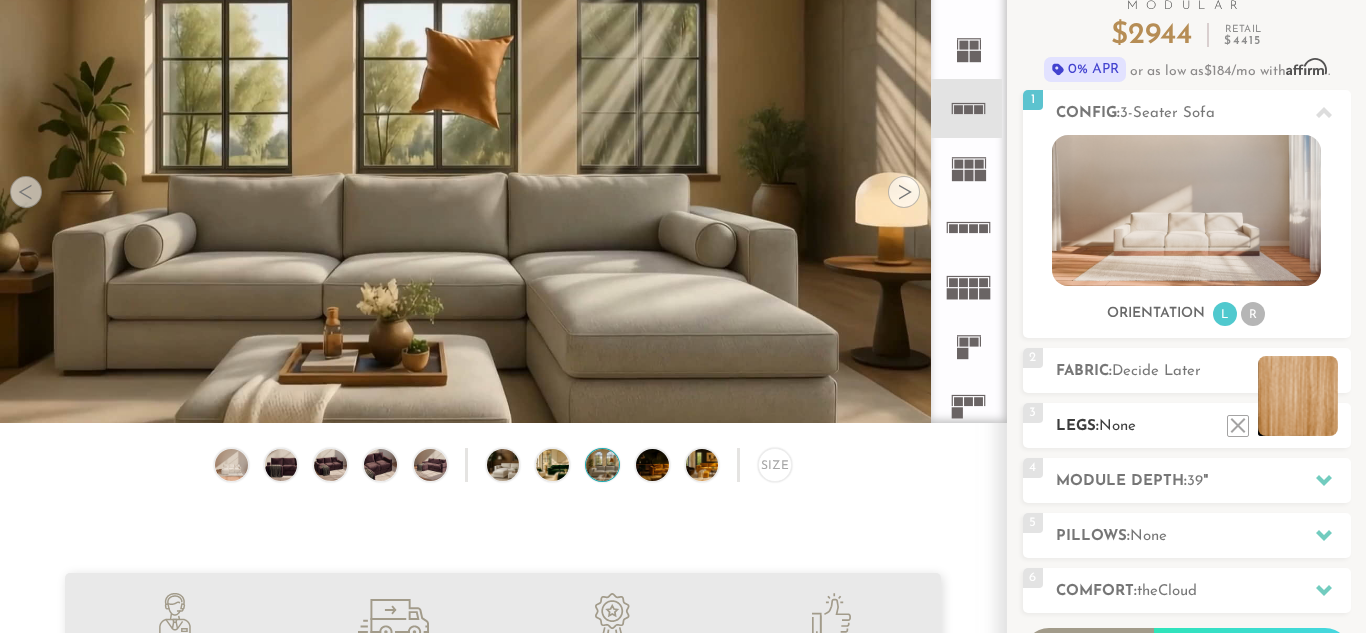 click at bounding box center (1298, 396) 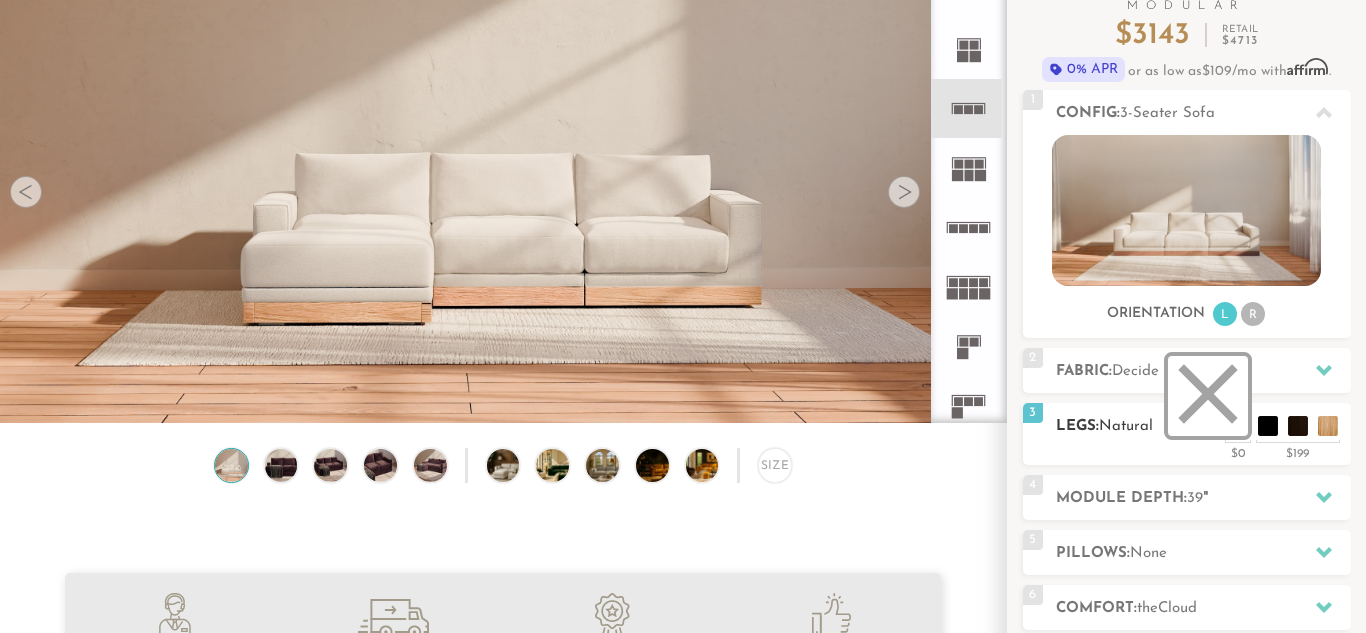 click at bounding box center [1208, 396] 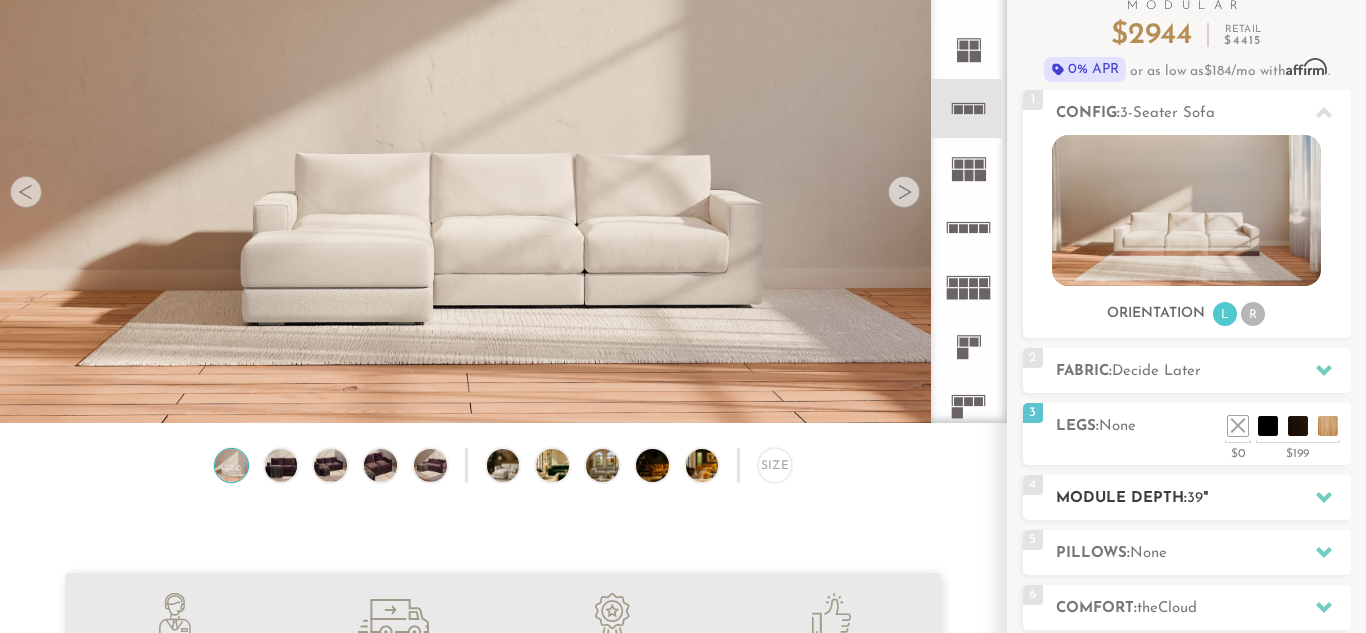 click on "39" at bounding box center (1195, 498) 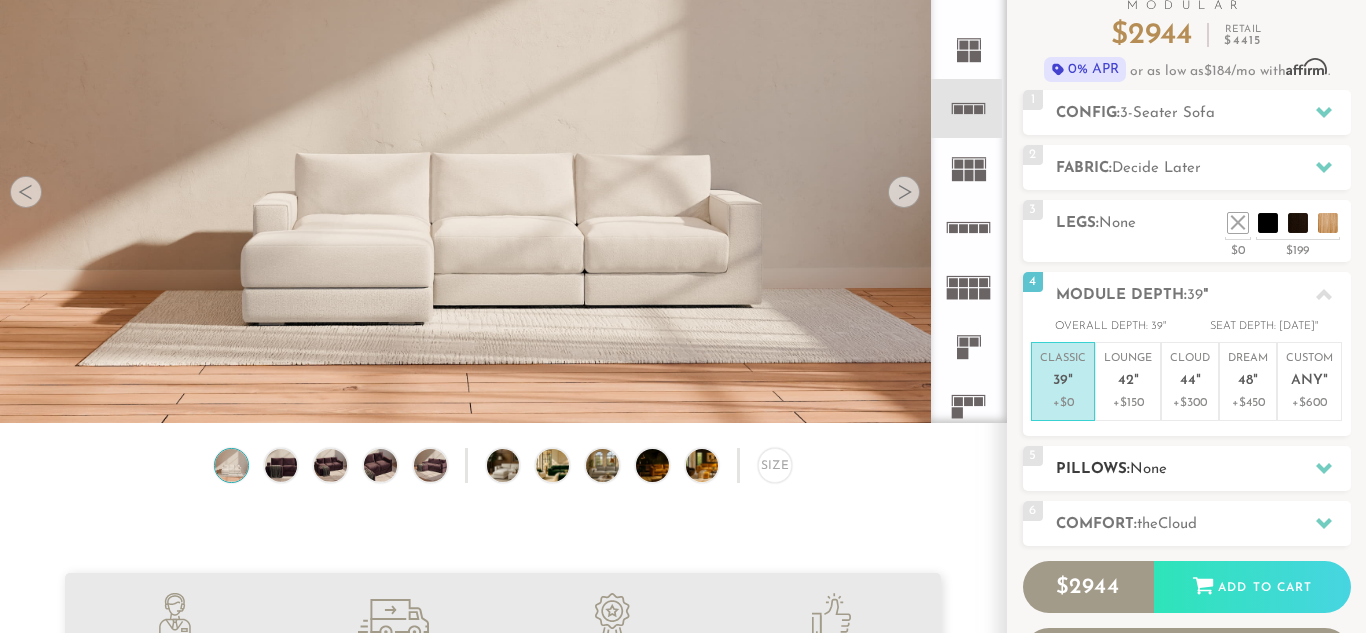click on "None" at bounding box center [1148, 469] 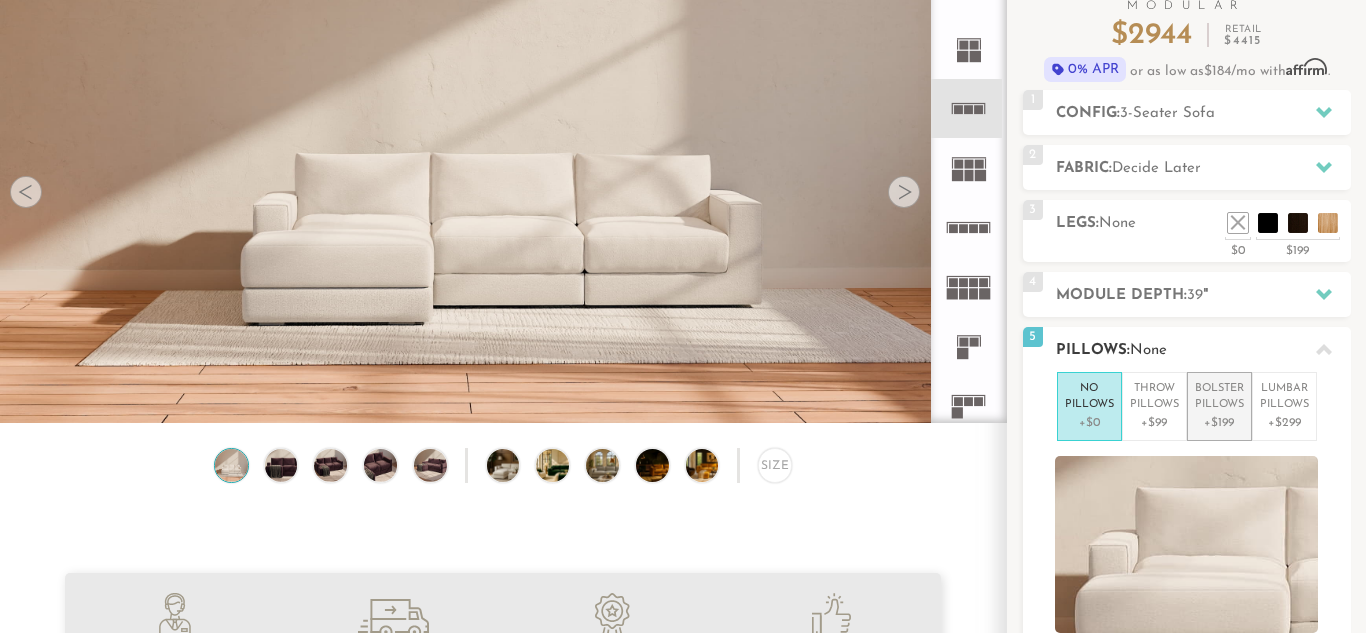 click on "+$199" at bounding box center (1219, 423) 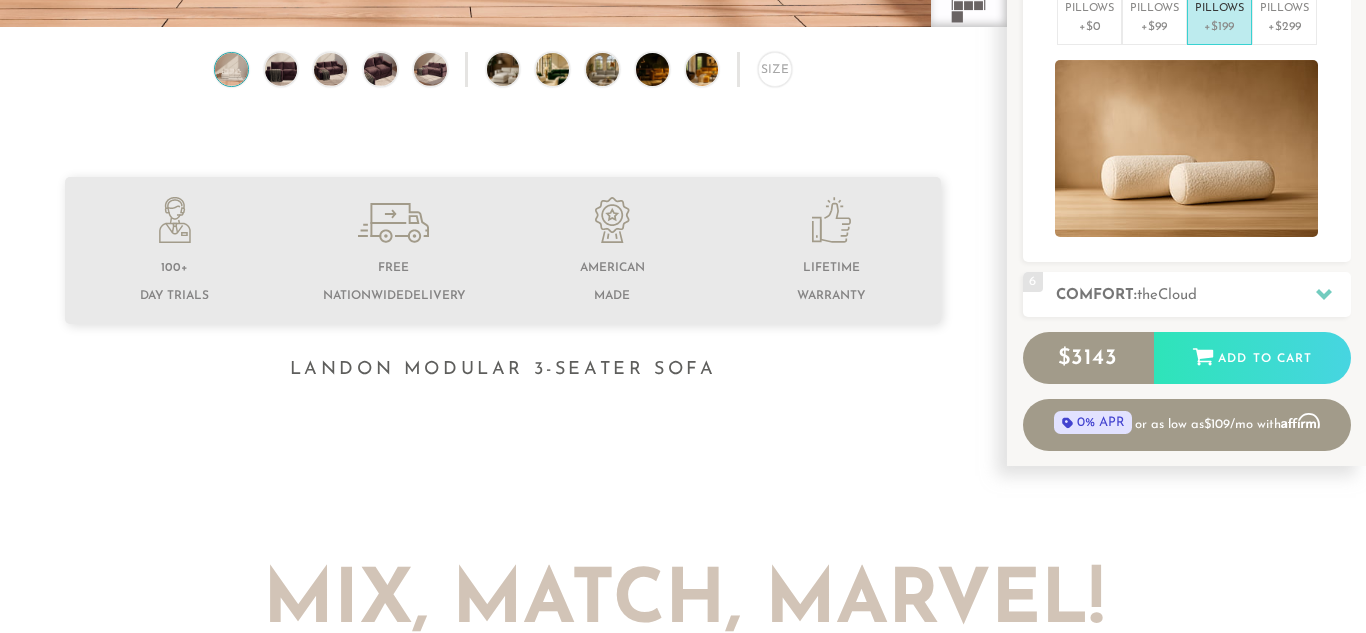 scroll, scrollTop: 999, scrollLeft: 0, axis: vertical 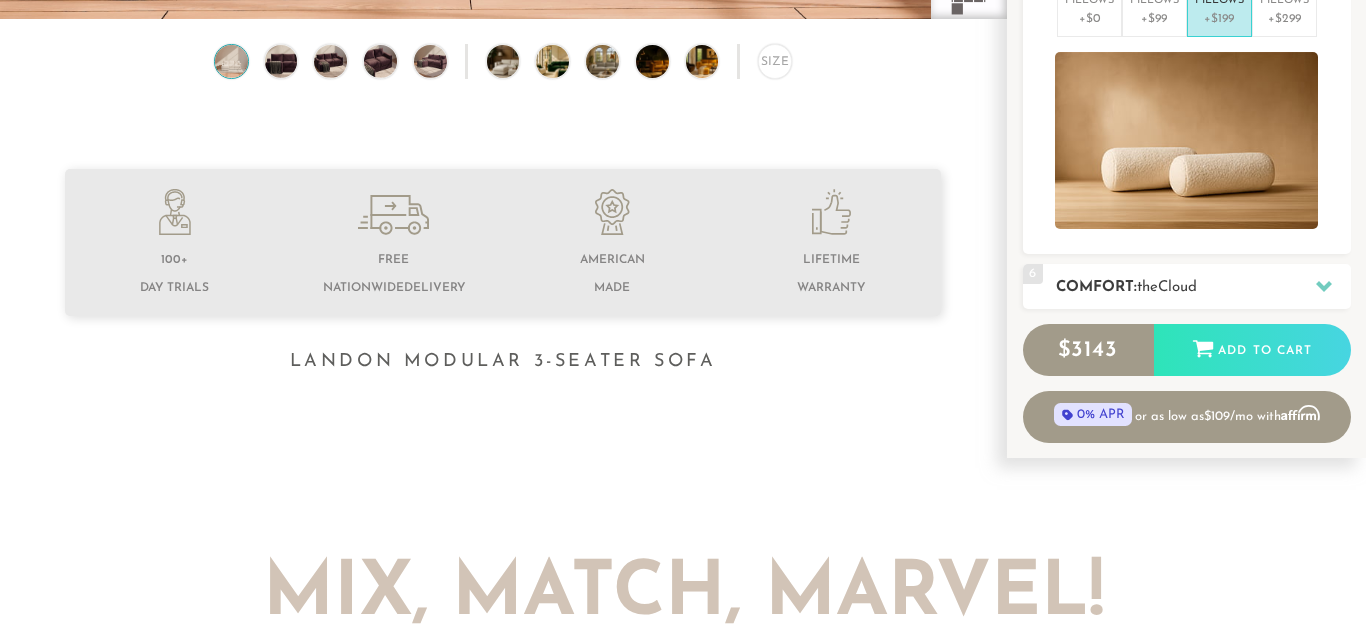 click 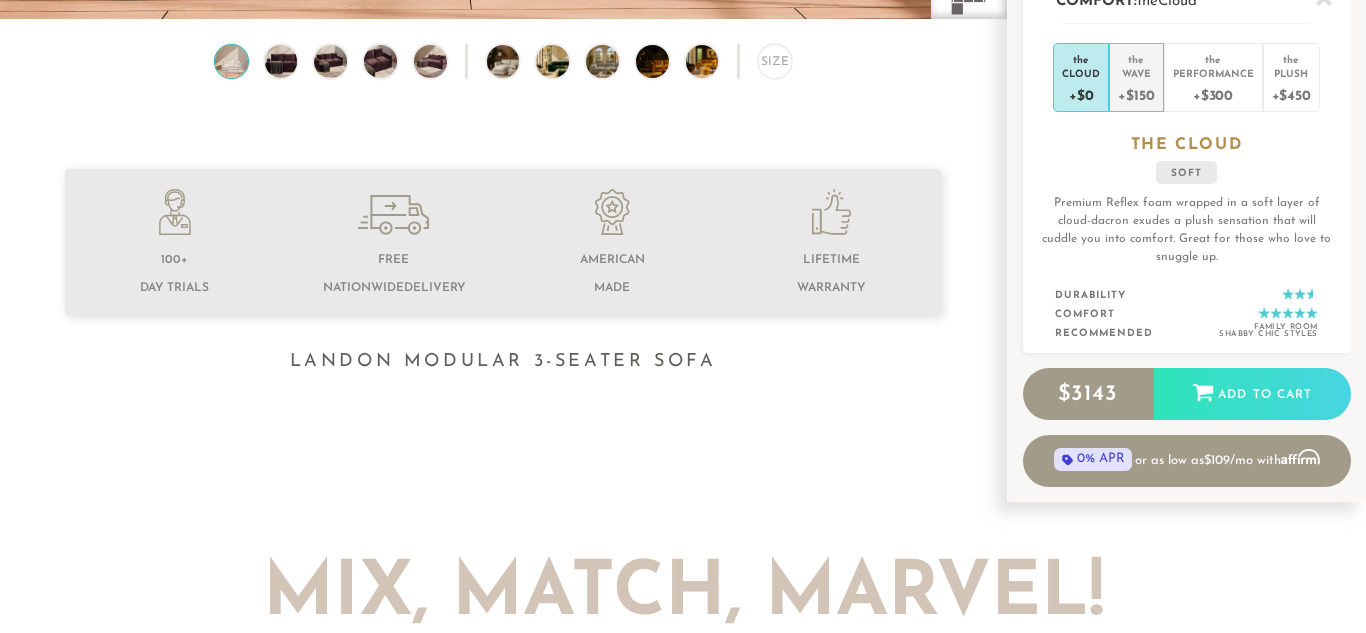 click on "+$150" at bounding box center (1136, 94) 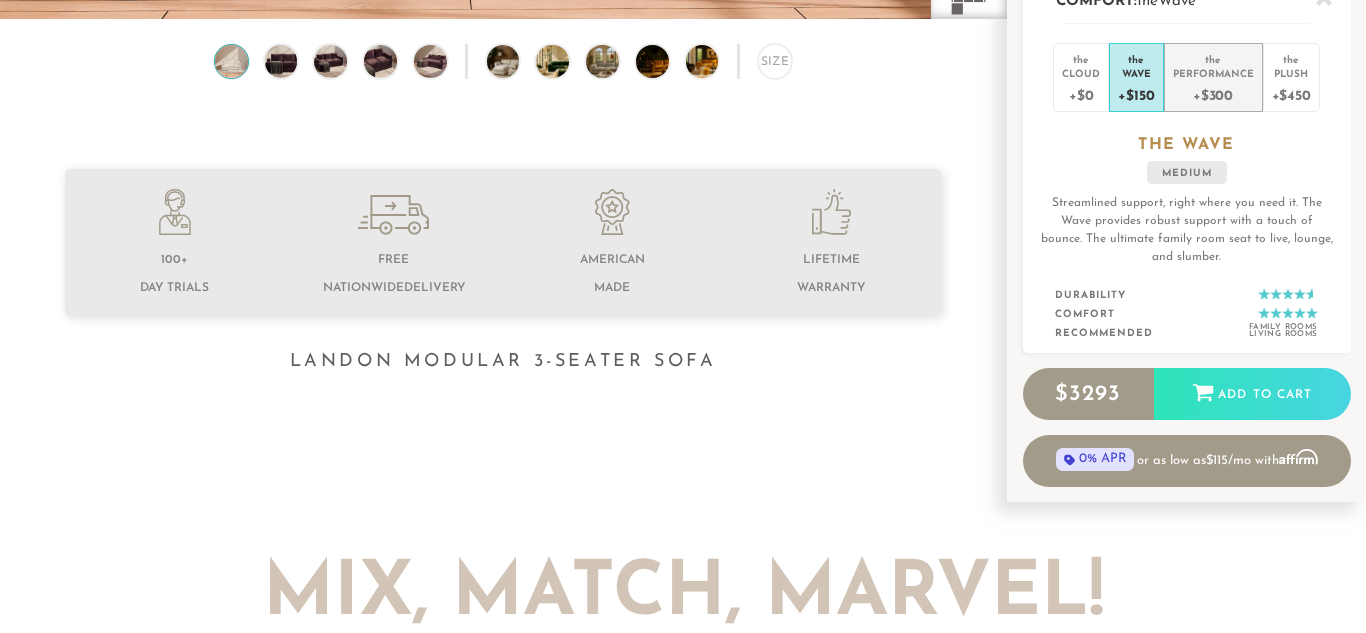 click on "+$300" at bounding box center (1213, 94) 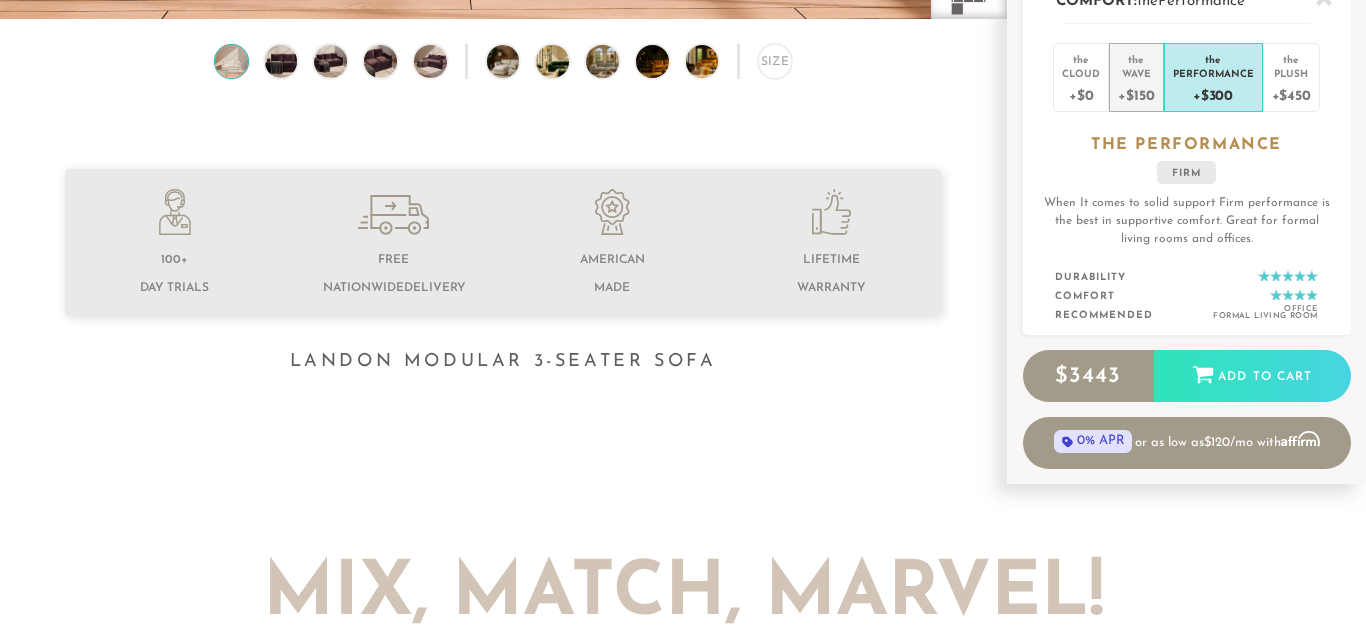 click on "+$150" at bounding box center (1136, 94) 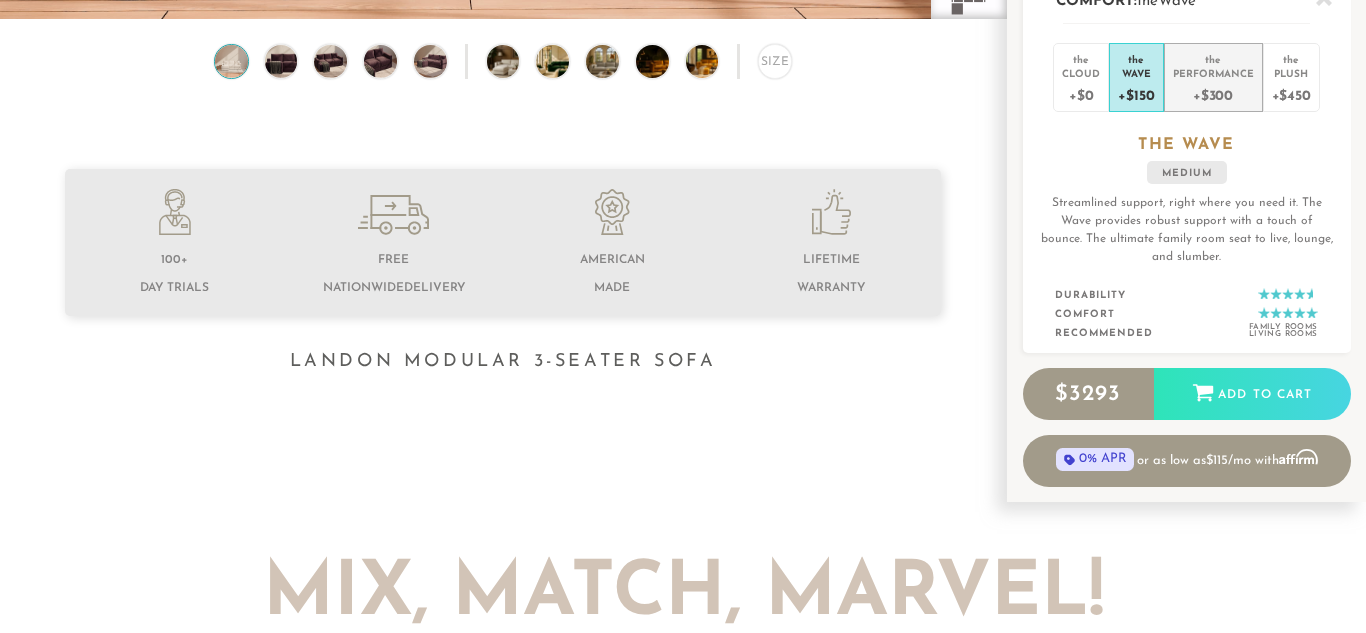 click on "+$300" at bounding box center (1213, 94) 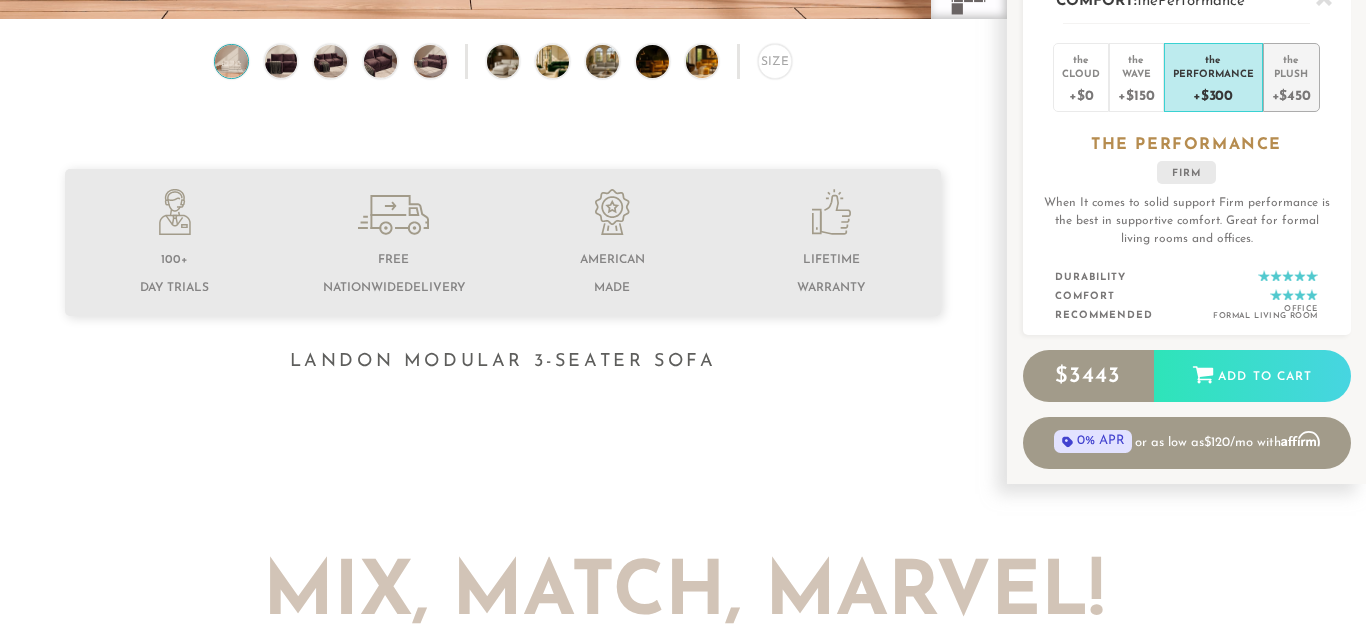 click on "+$450" at bounding box center (1291, 94) 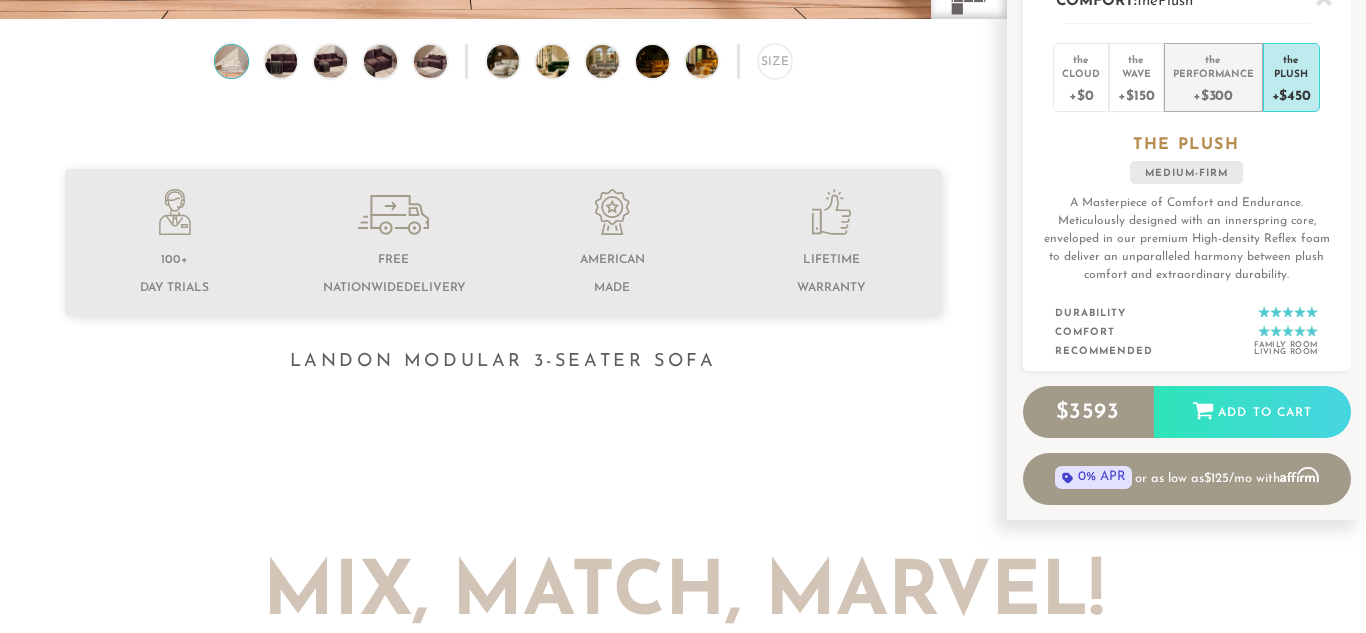 click on "Performance" at bounding box center (1213, 73) 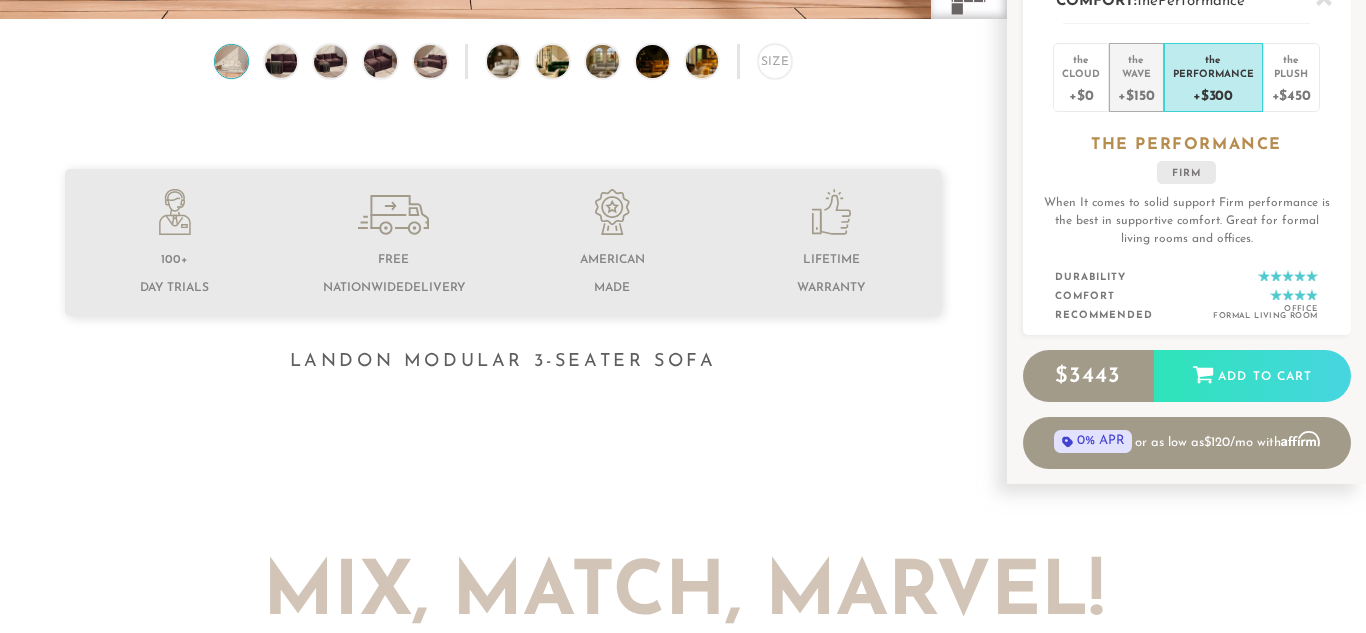 click on "Wave" at bounding box center [1136, 73] 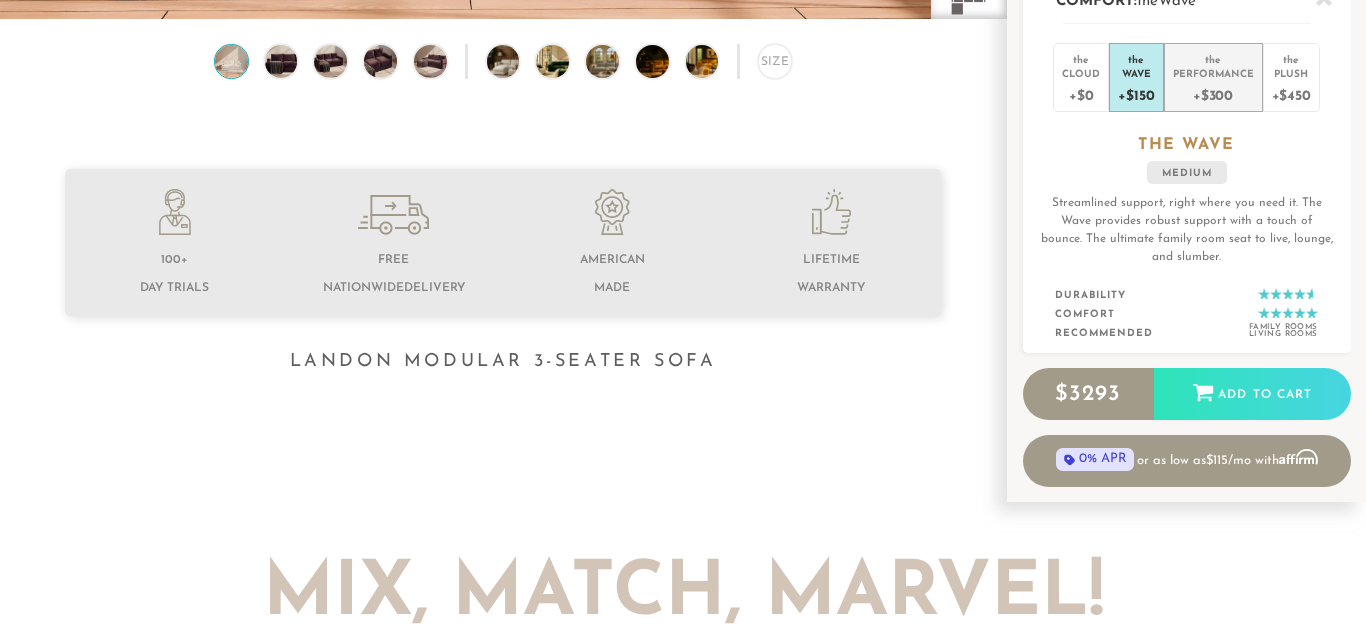 click on "Performance" at bounding box center [1213, 73] 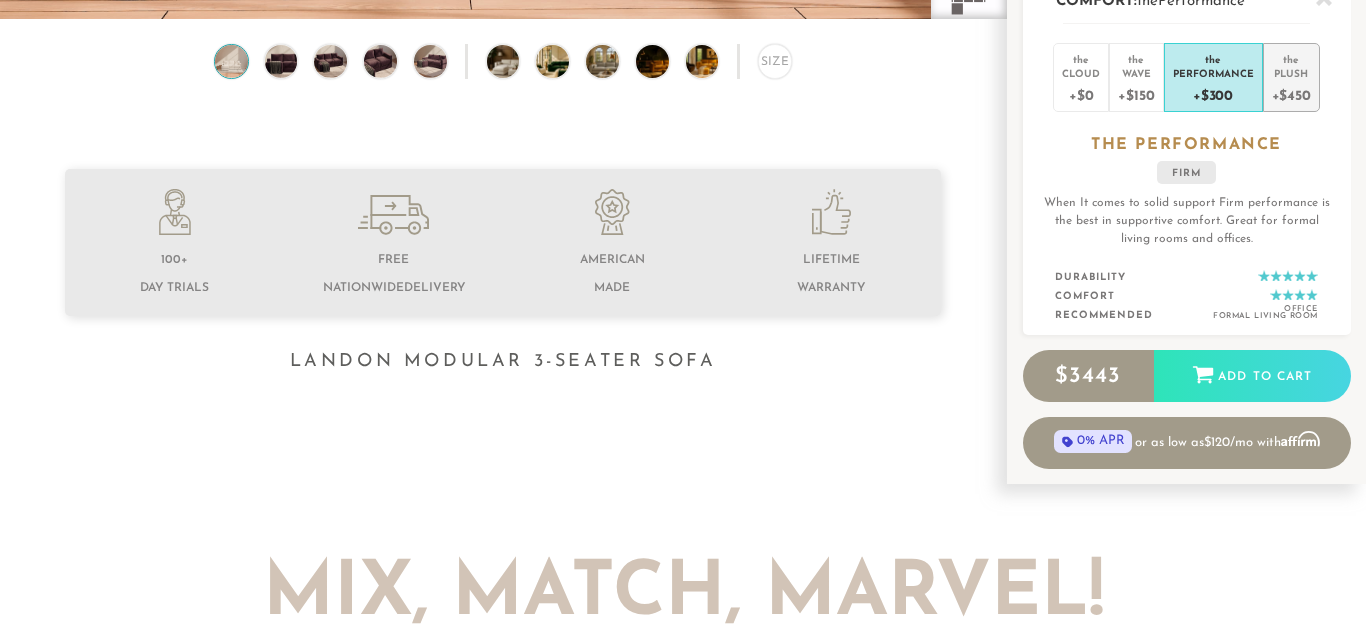click on "+$450" at bounding box center [1291, 94] 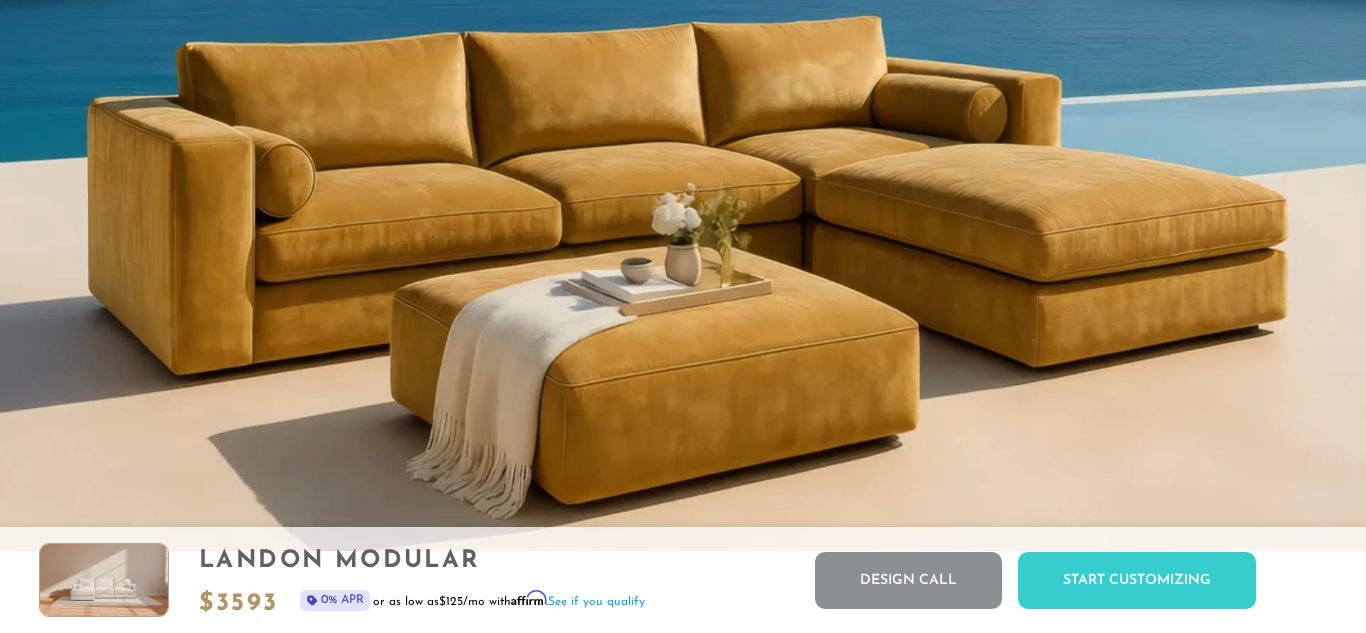 scroll, scrollTop: 2235, scrollLeft: 0, axis: vertical 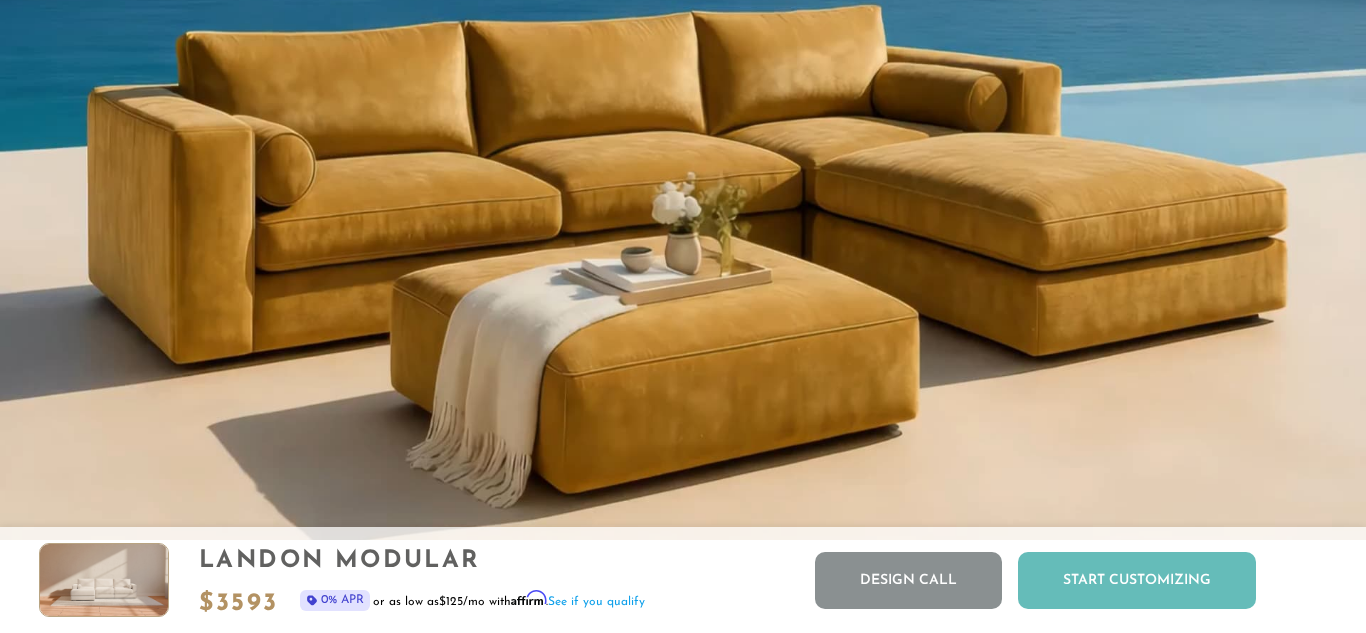 click on "Start Customizing" at bounding box center (1137, 580) 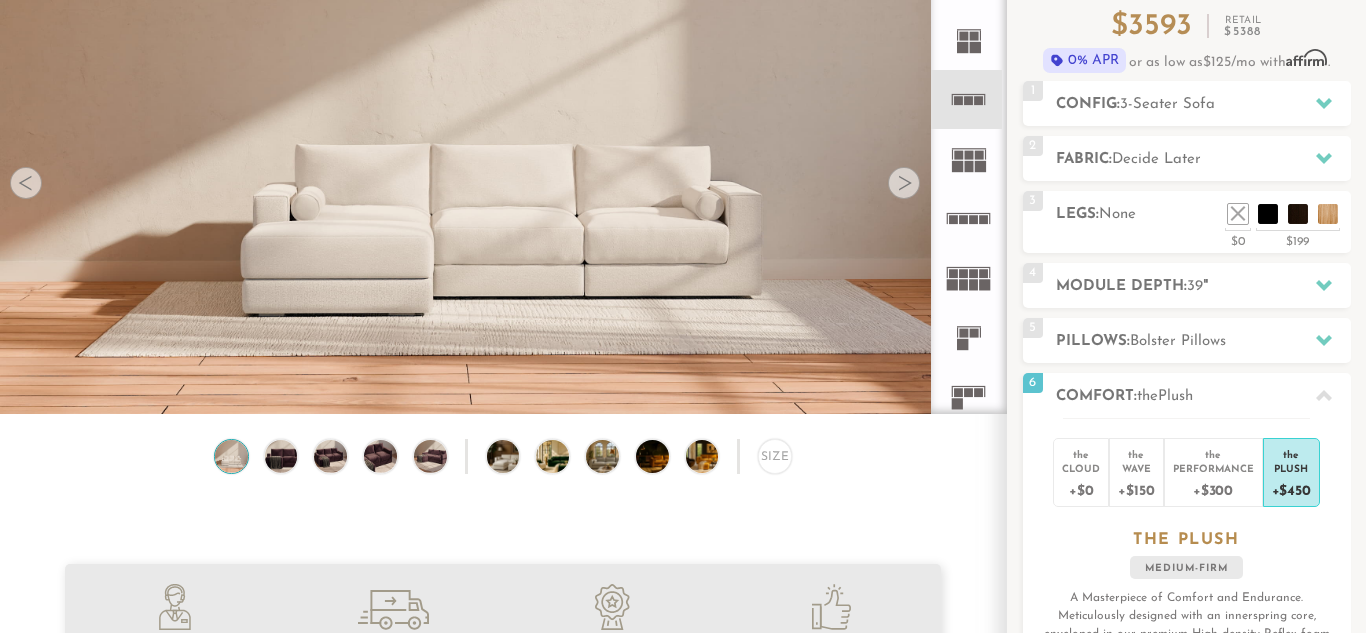 scroll, scrollTop: 504, scrollLeft: 0, axis: vertical 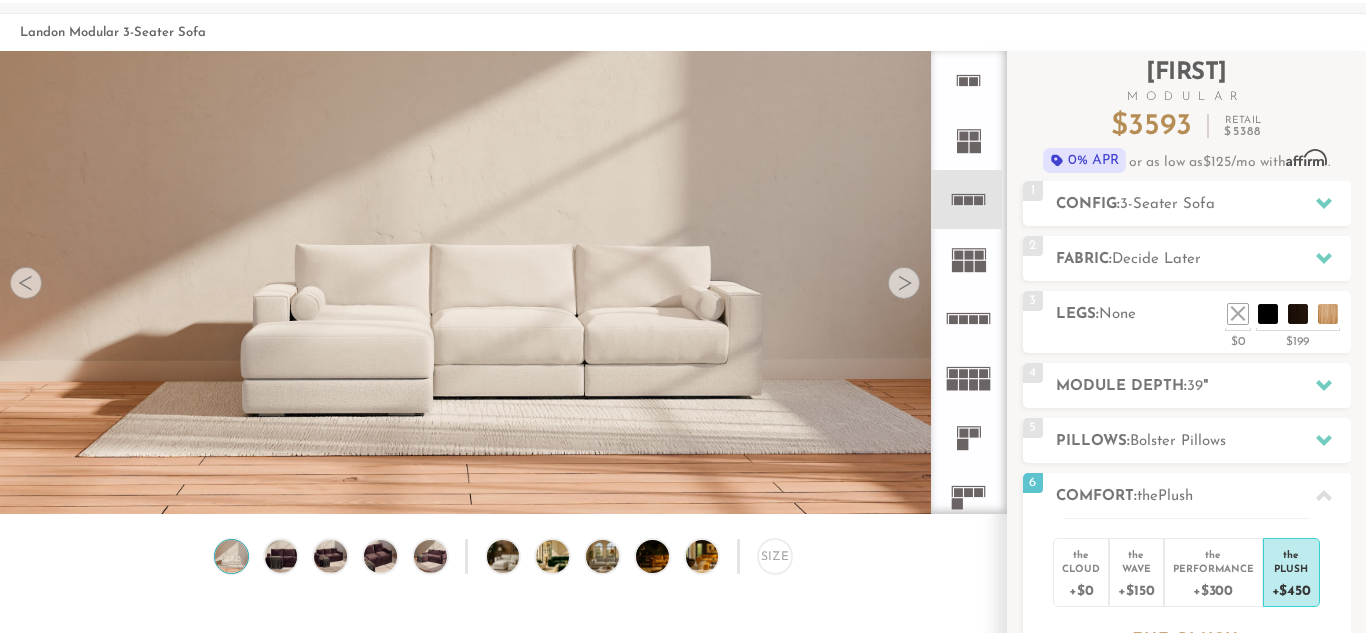 click 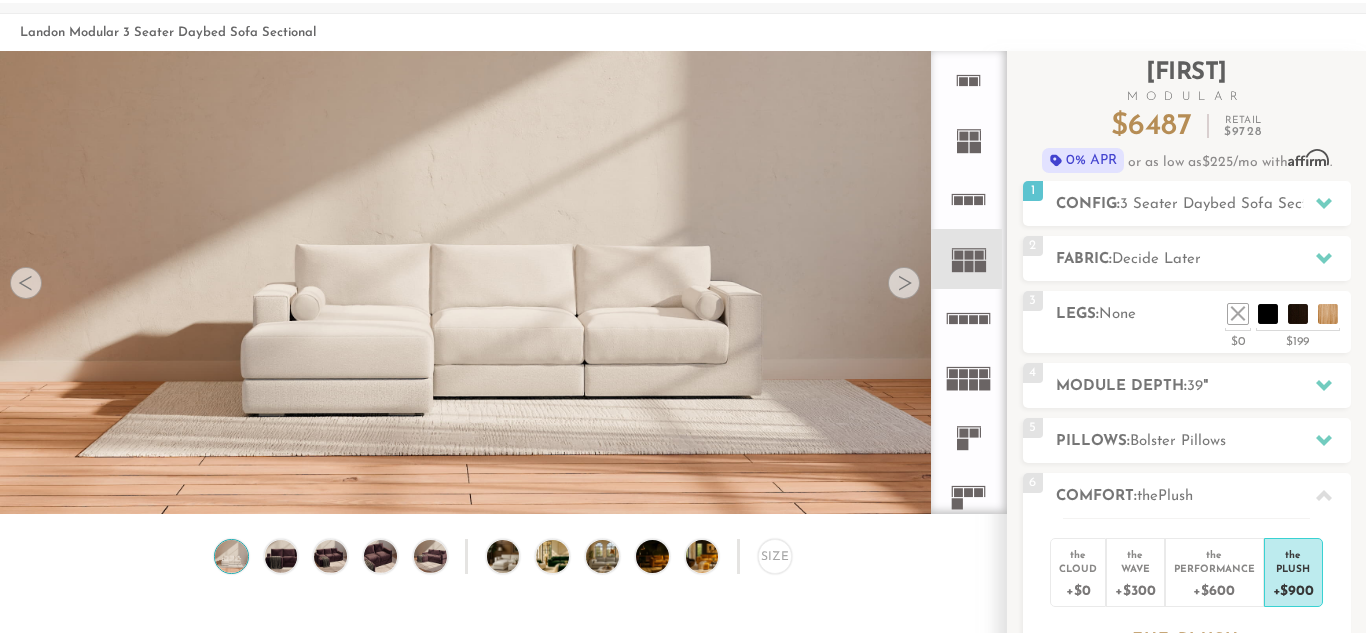 click at bounding box center [904, 283] 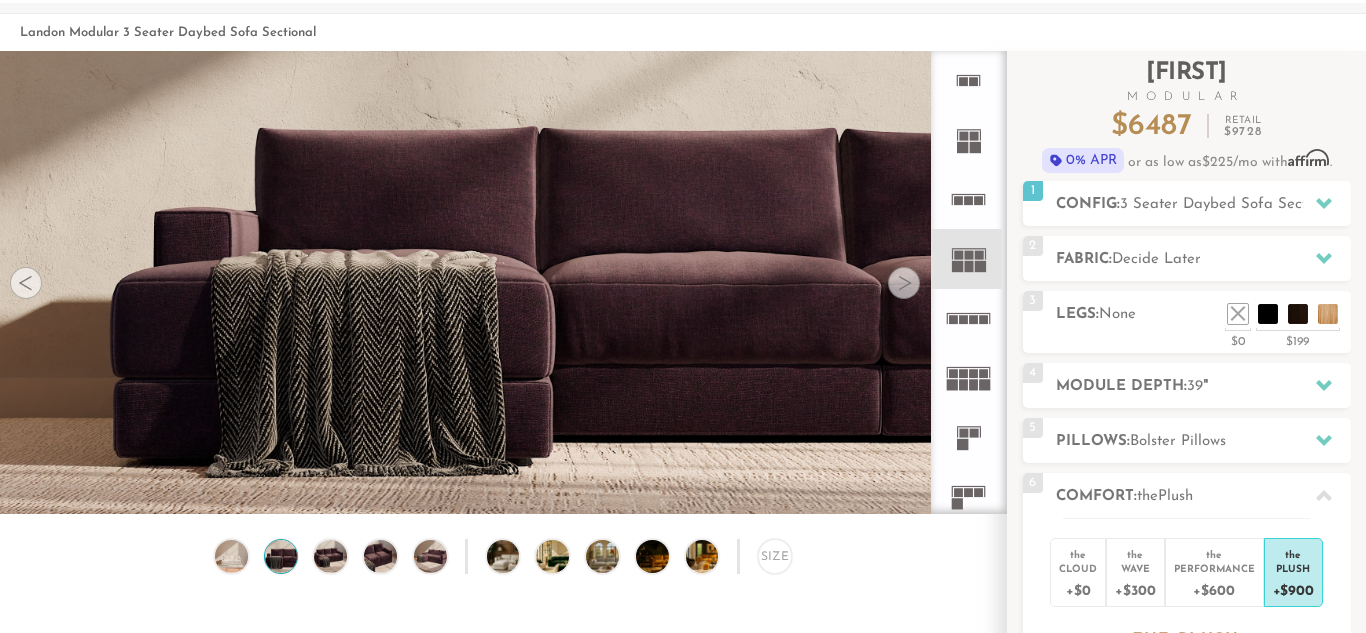 click at bounding box center (904, 283) 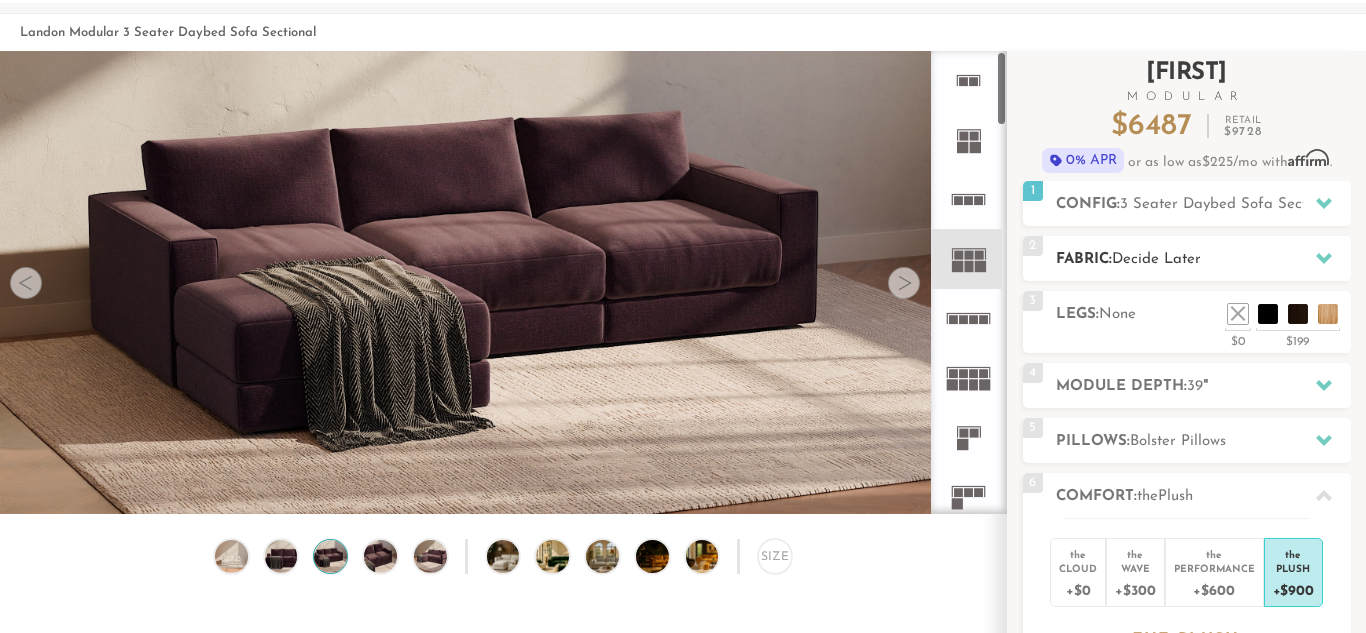 click 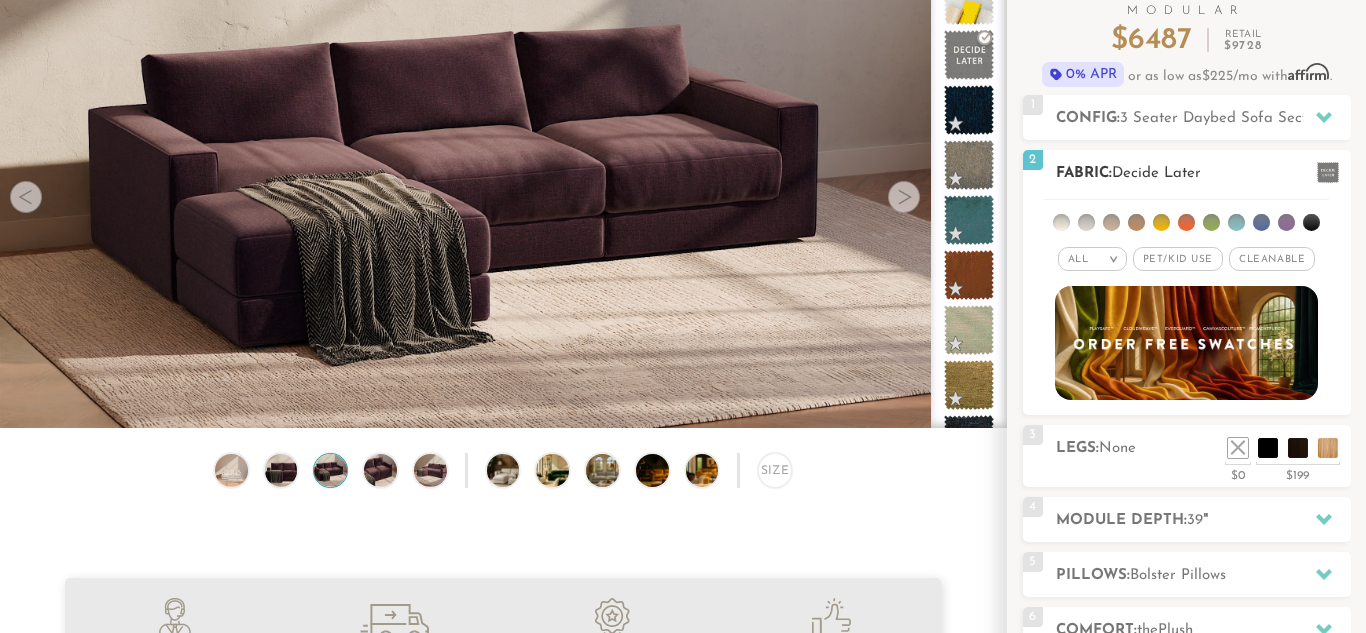 scroll, scrollTop: 605, scrollLeft: 0, axis: vertical 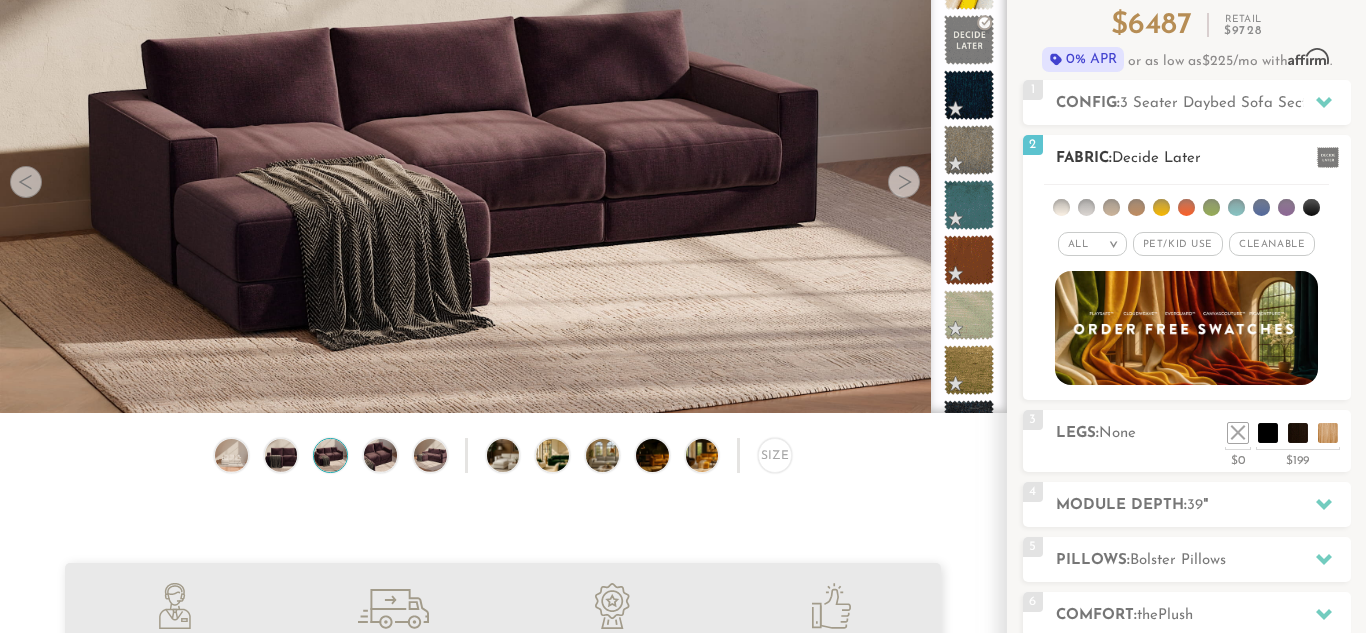 click on "All >" at bounding box center (1092, 244) 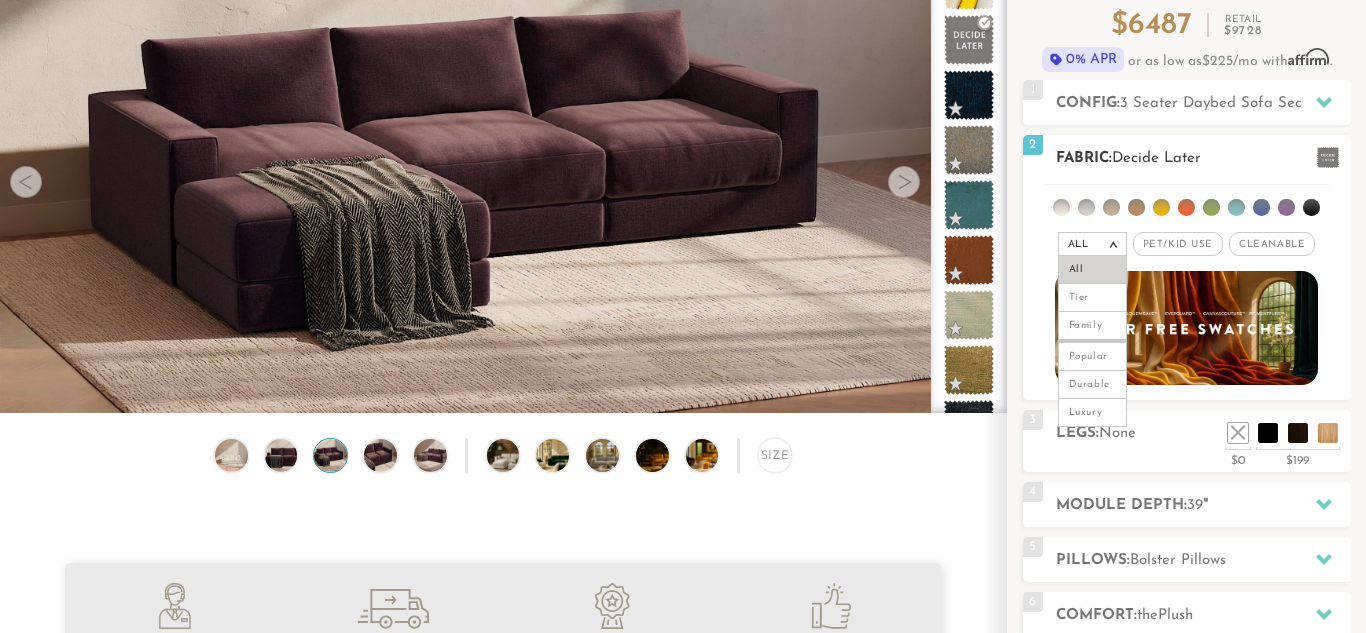 click on "All >" at bounding box center [1092, 244] 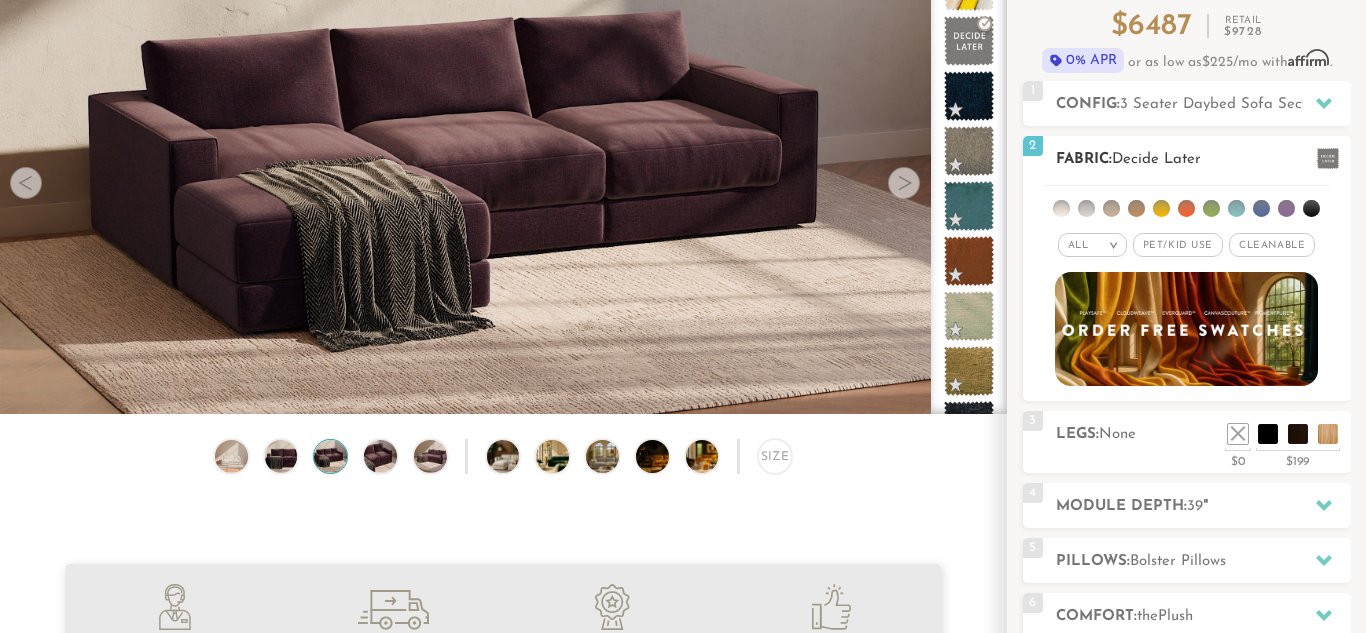 scroll, scrollTop: 602, scrollLeft: 0, axis: vertical 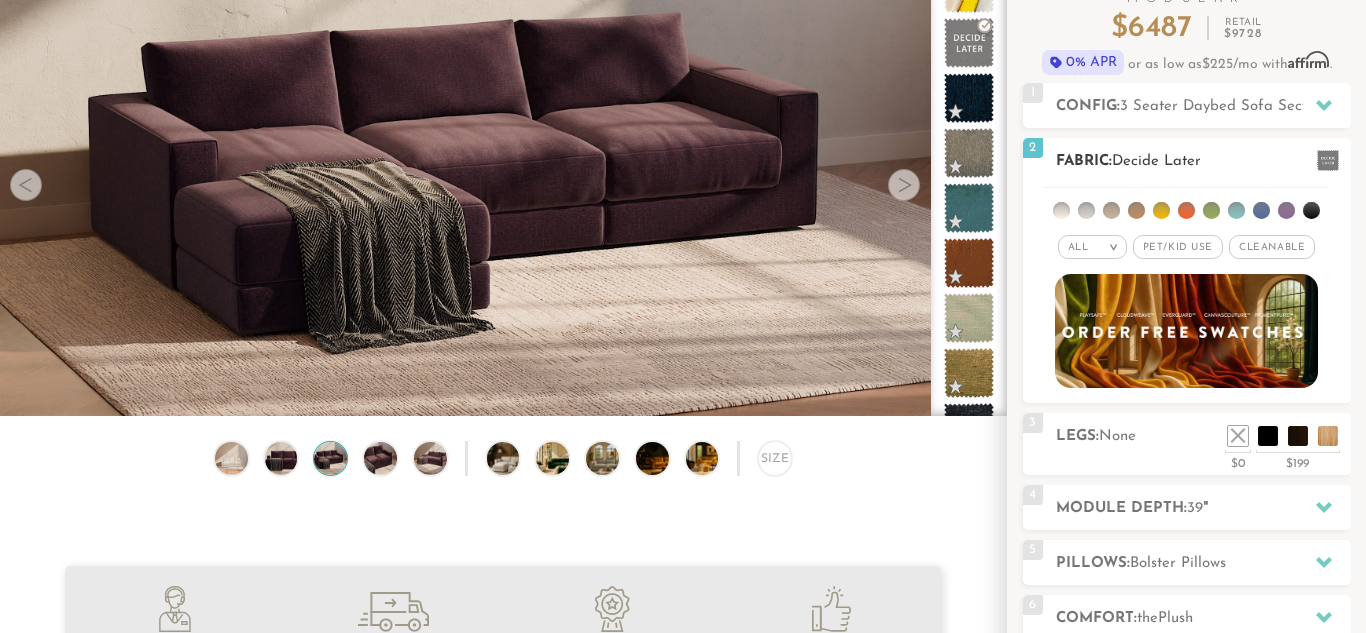 click at bounding box center (1186, 331) 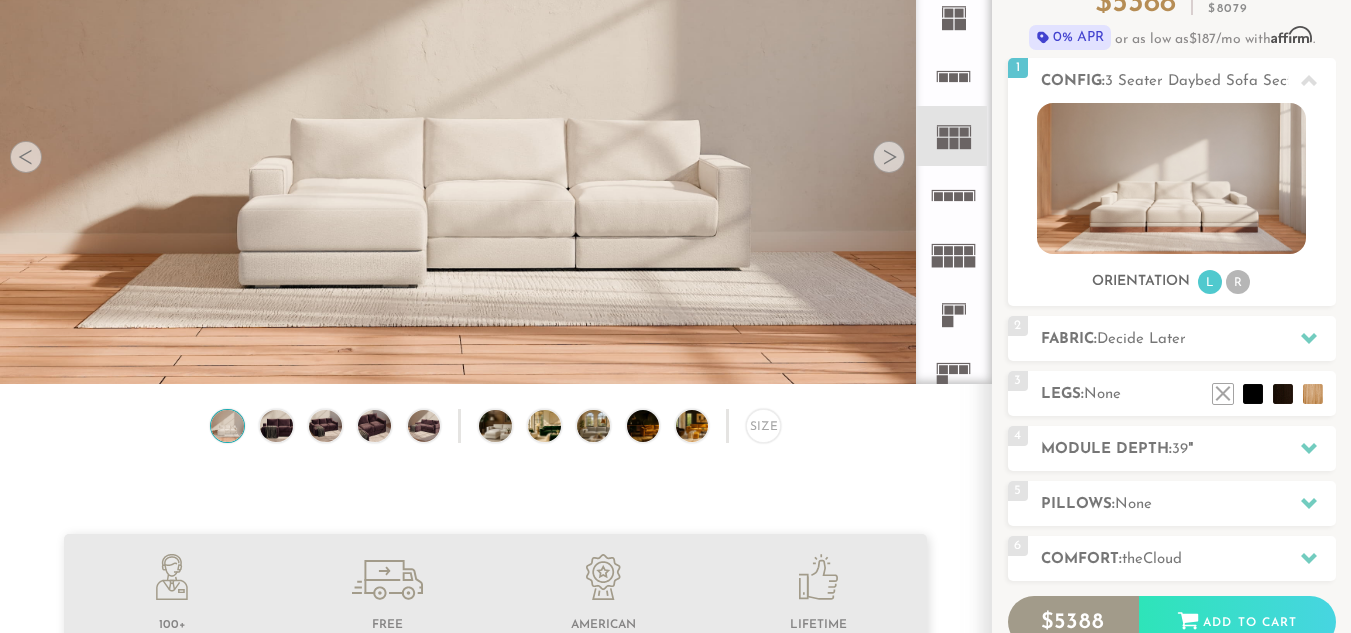 scroll, scrollTop: 0, scrollLeft: 0, axis: both 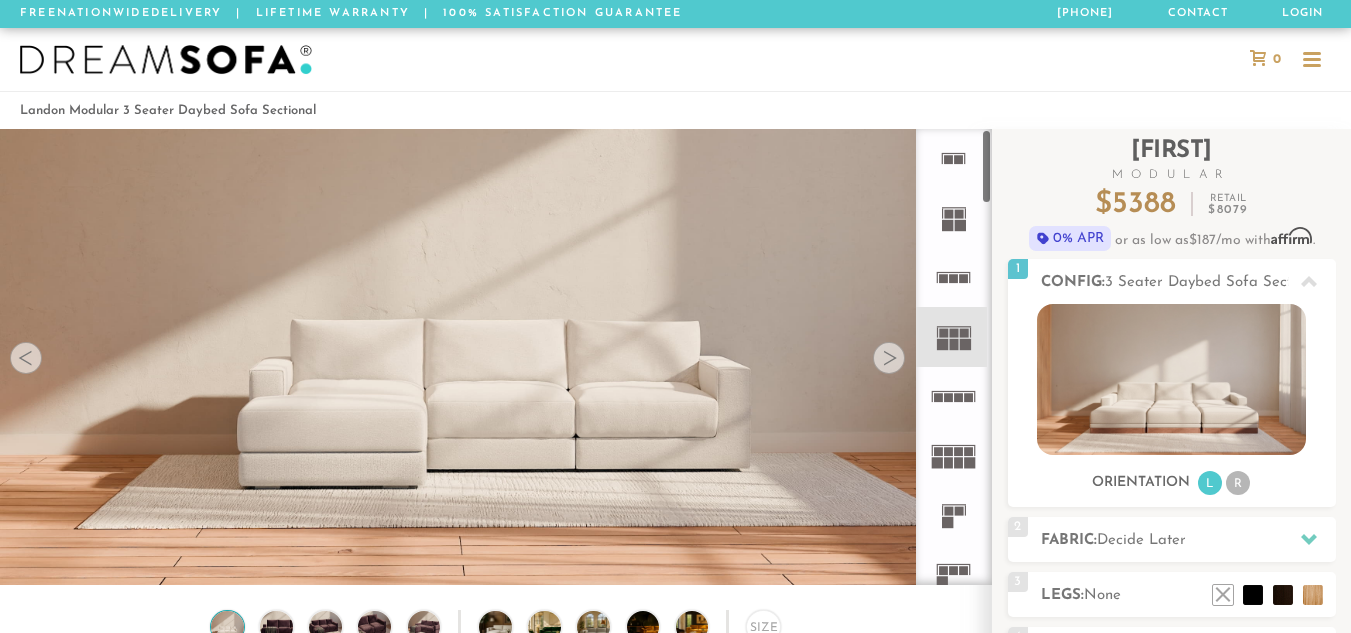 click 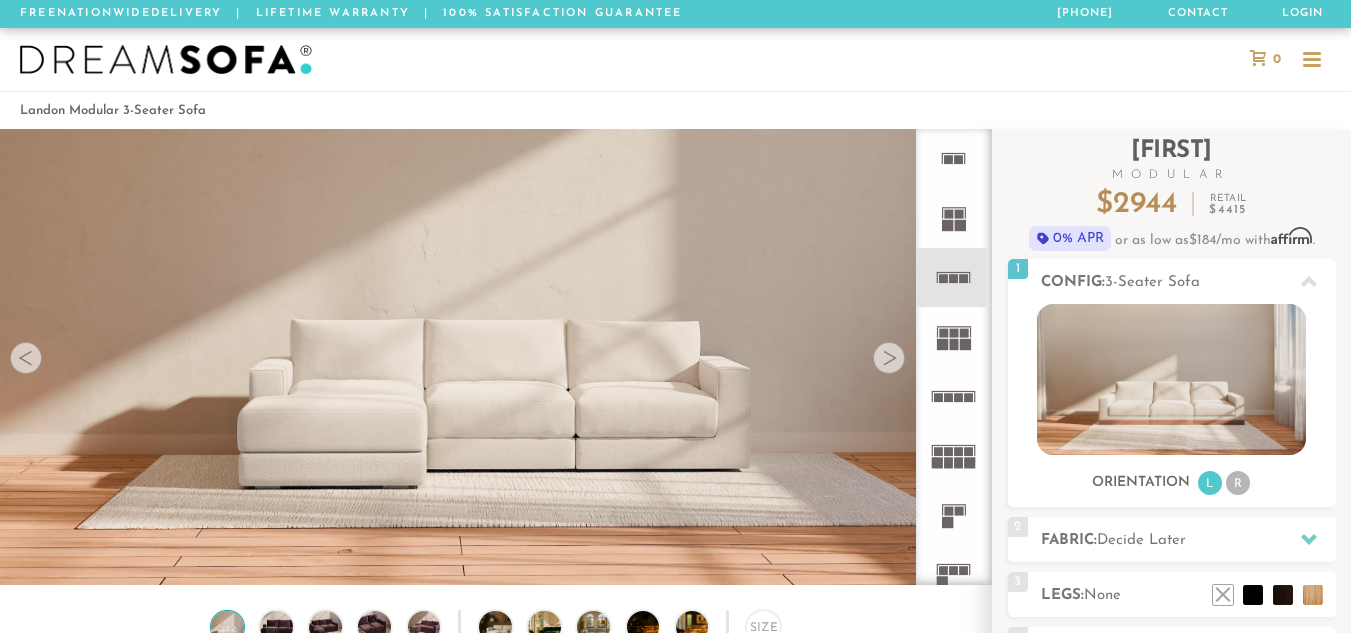 click at bounding box center (889, 358) 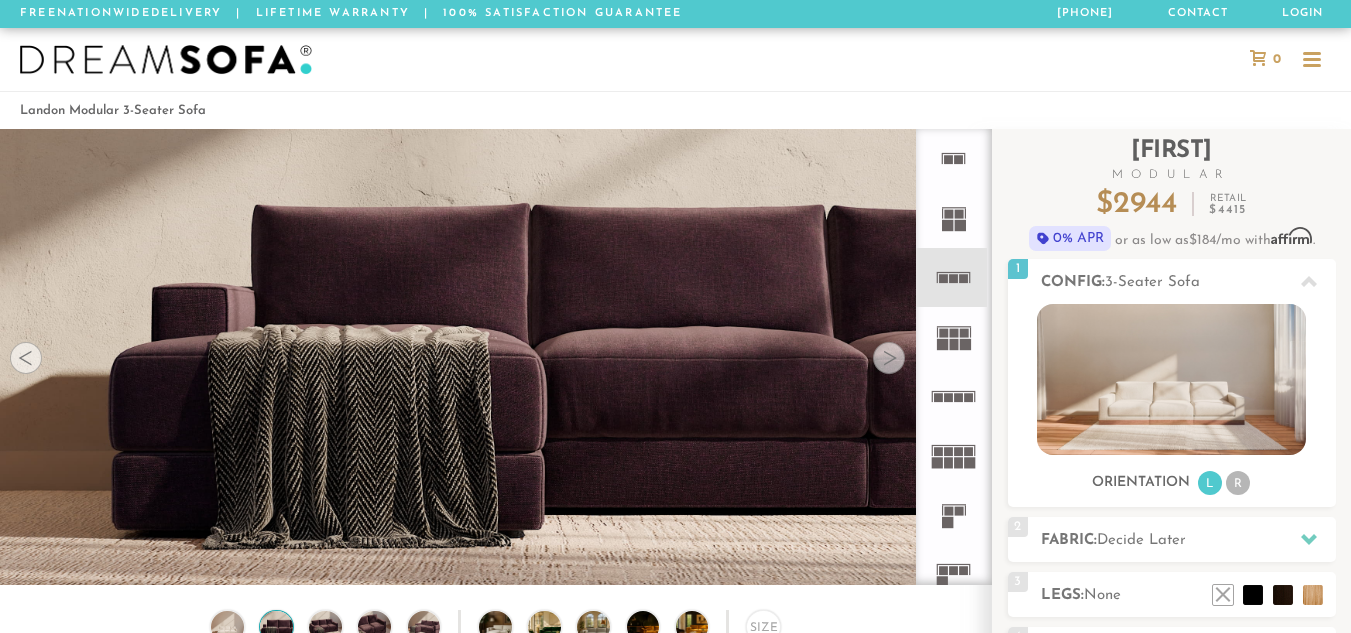 click at bounding box center (889, 358) 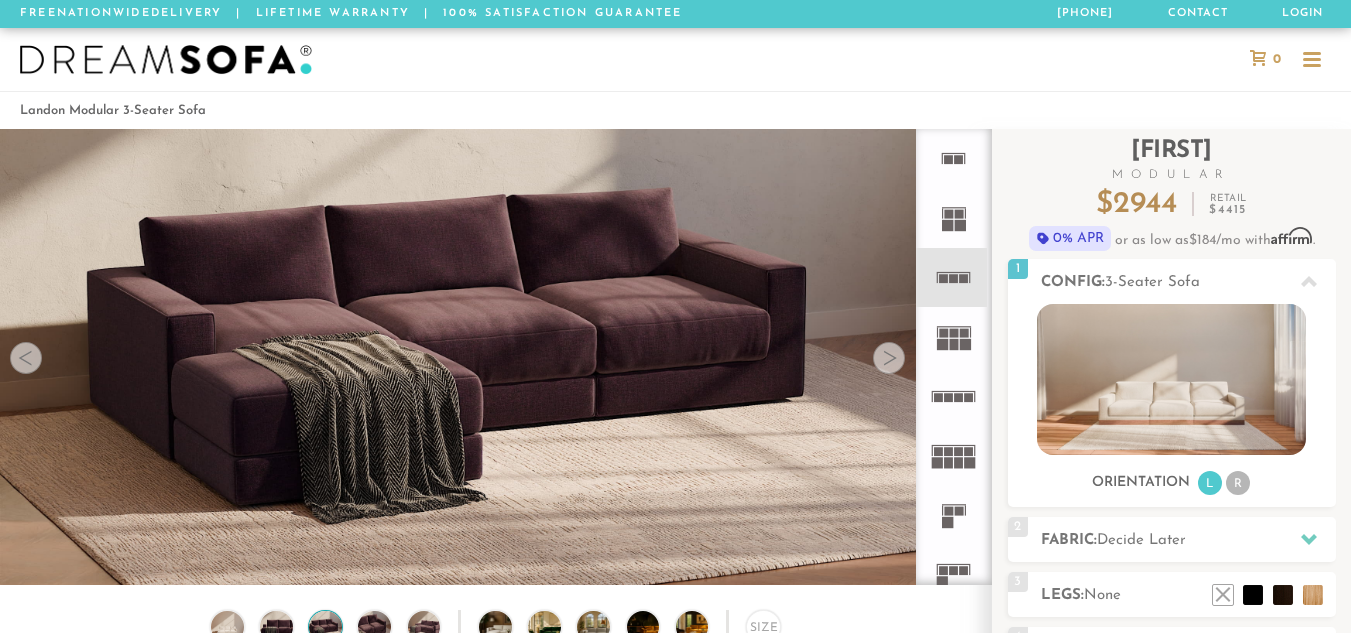 click at bounding box center (889, 358) 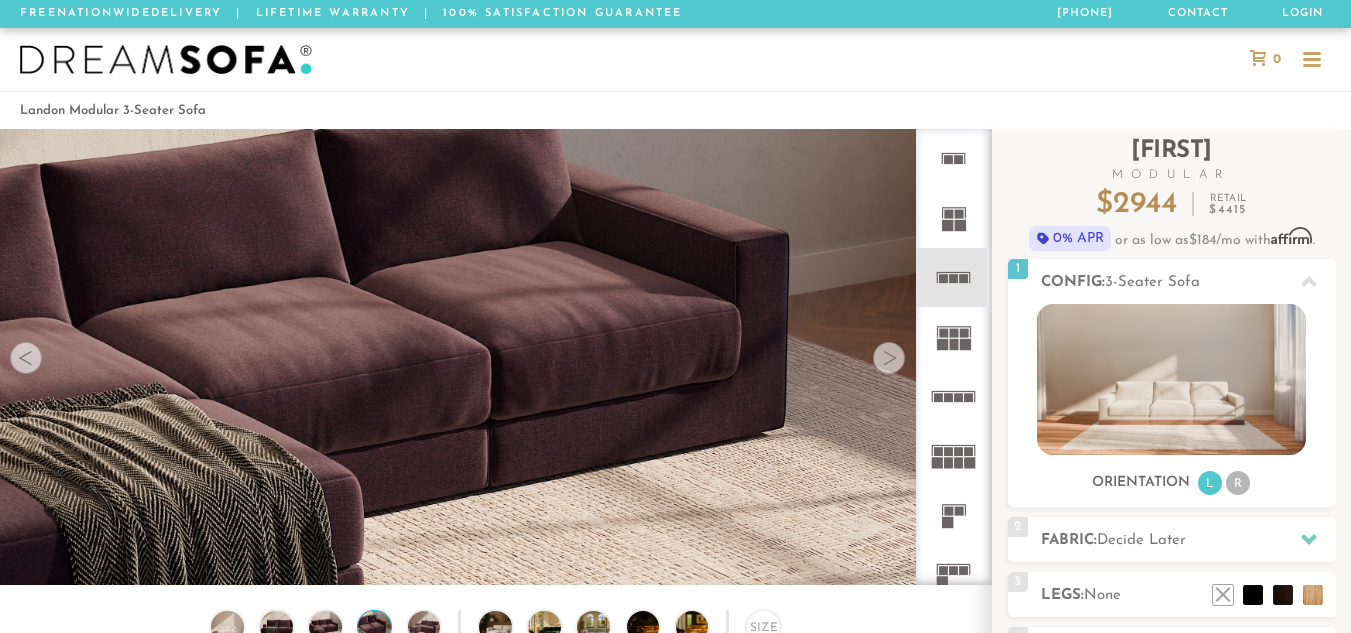 click at bounding box center (889, 358) 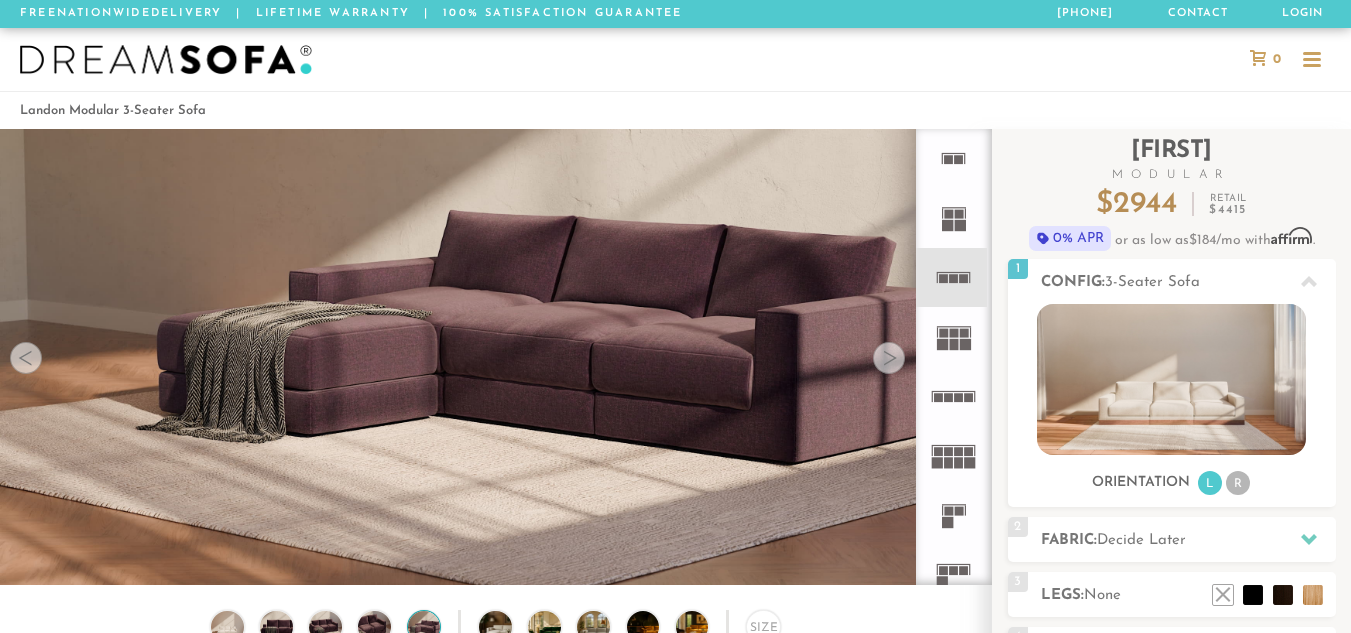 click at bounding box center (889, 358) 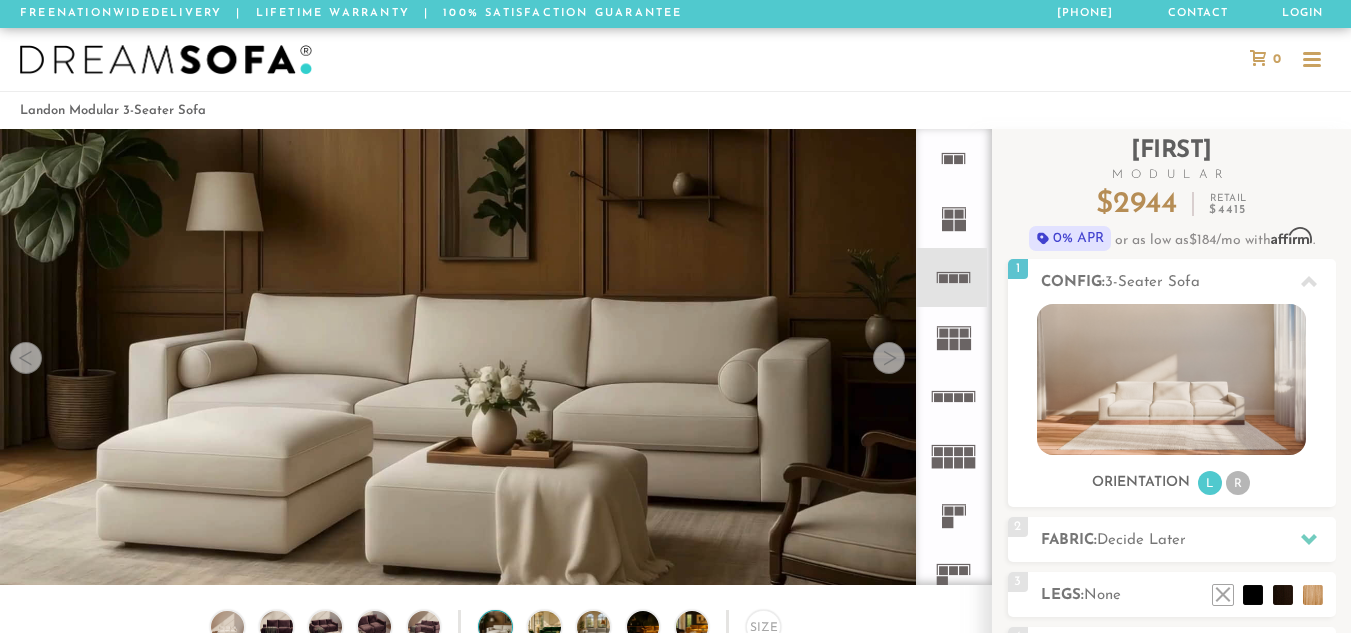 click at bounding box center [889, 358] 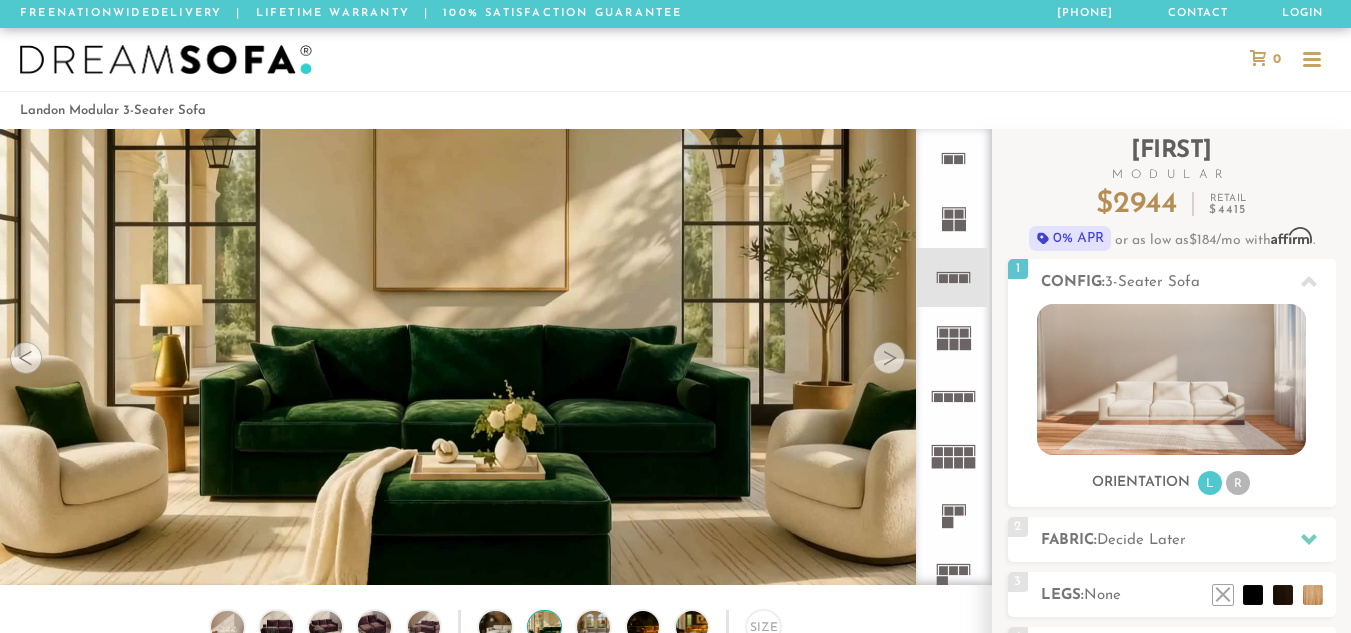 click at bounding box center [889, 358] 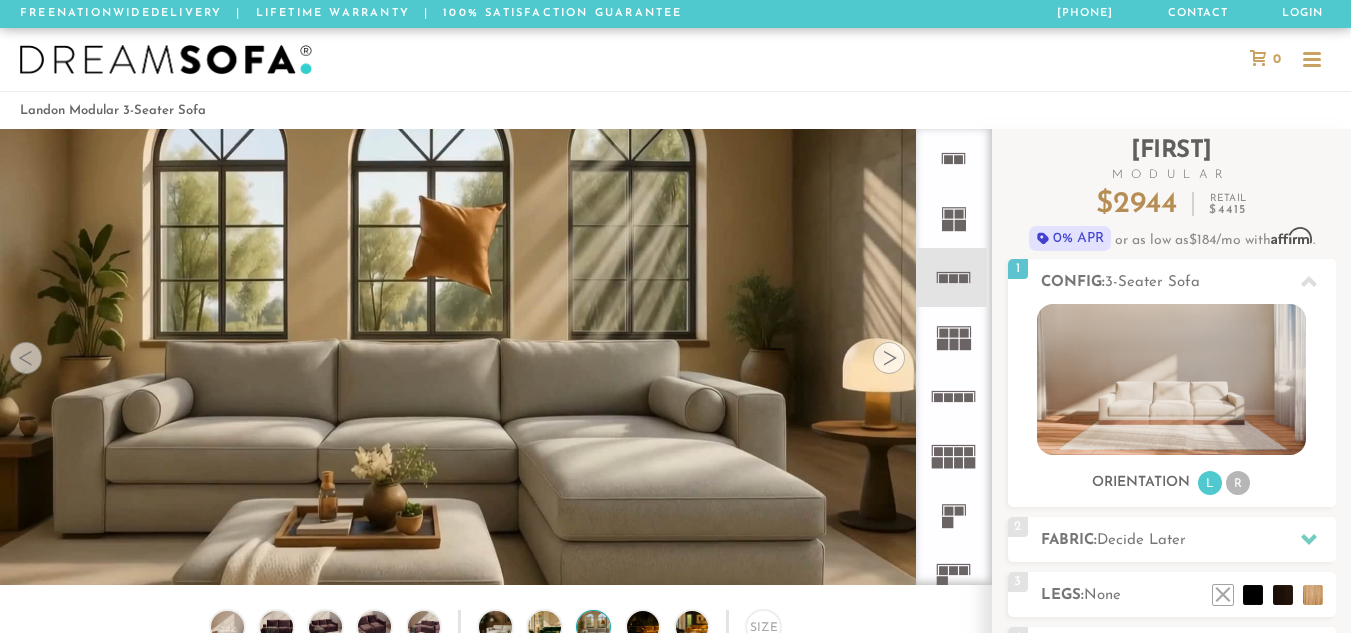 click at bounding box center (889, 358) 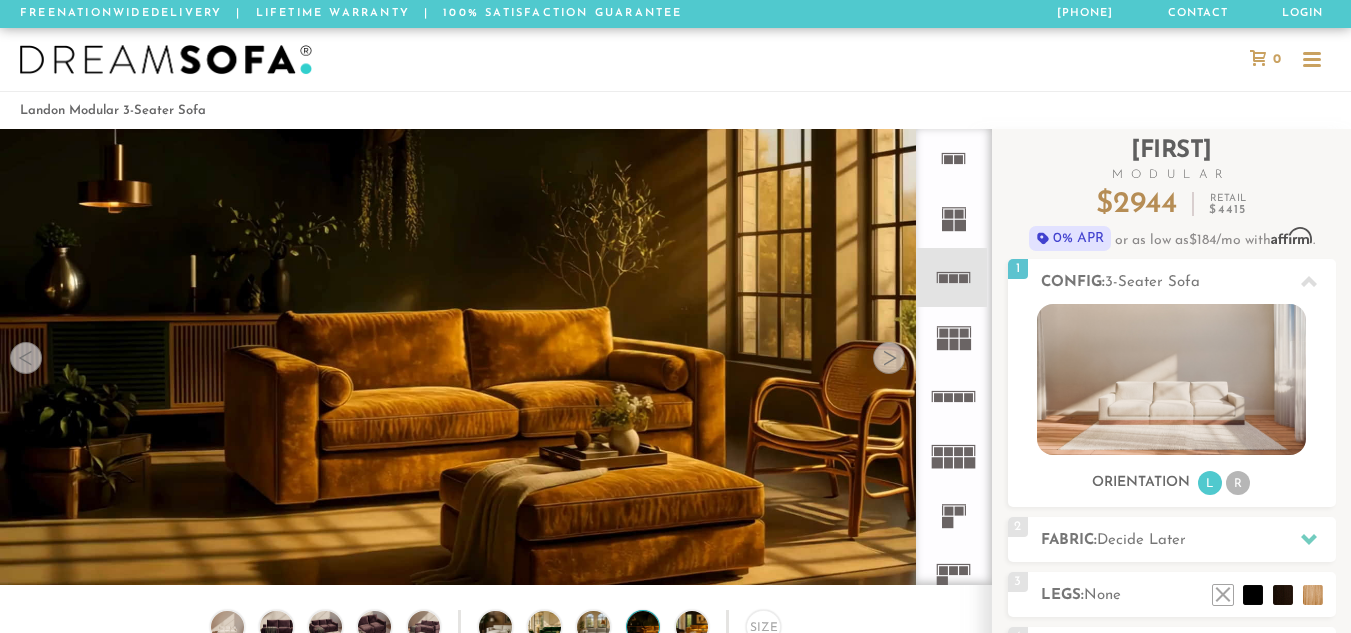click at bounding box center (889, 358) 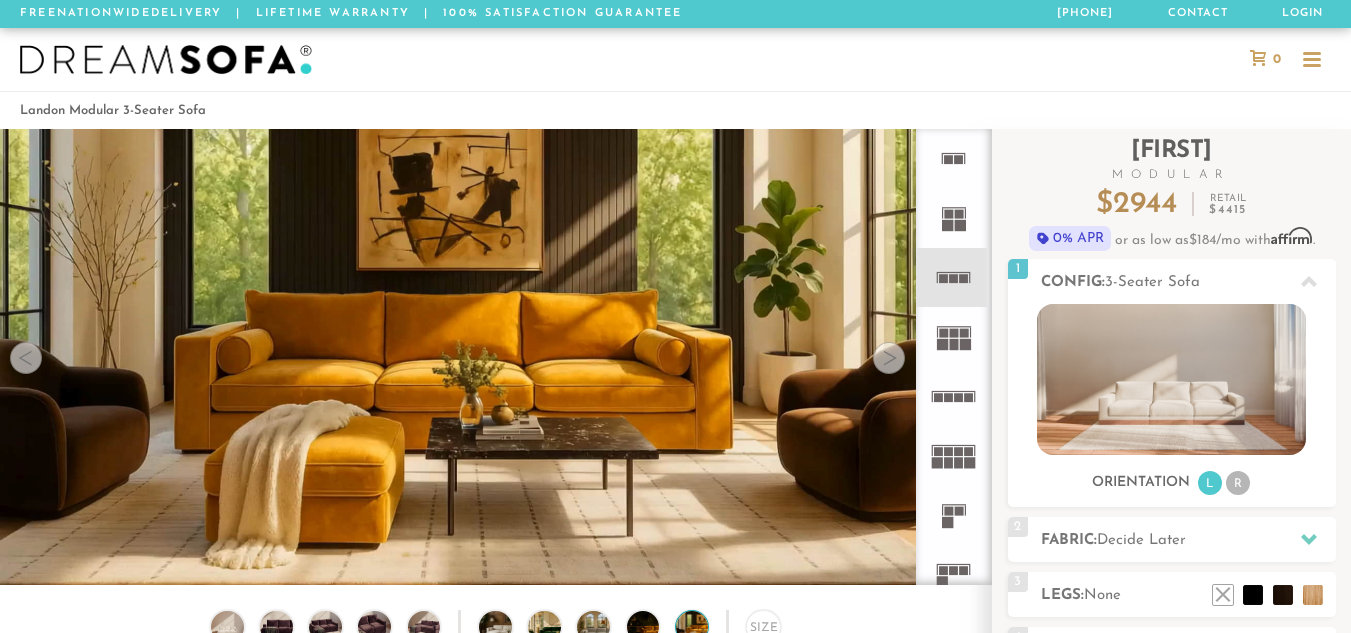 click at bounding box center [889, 358] 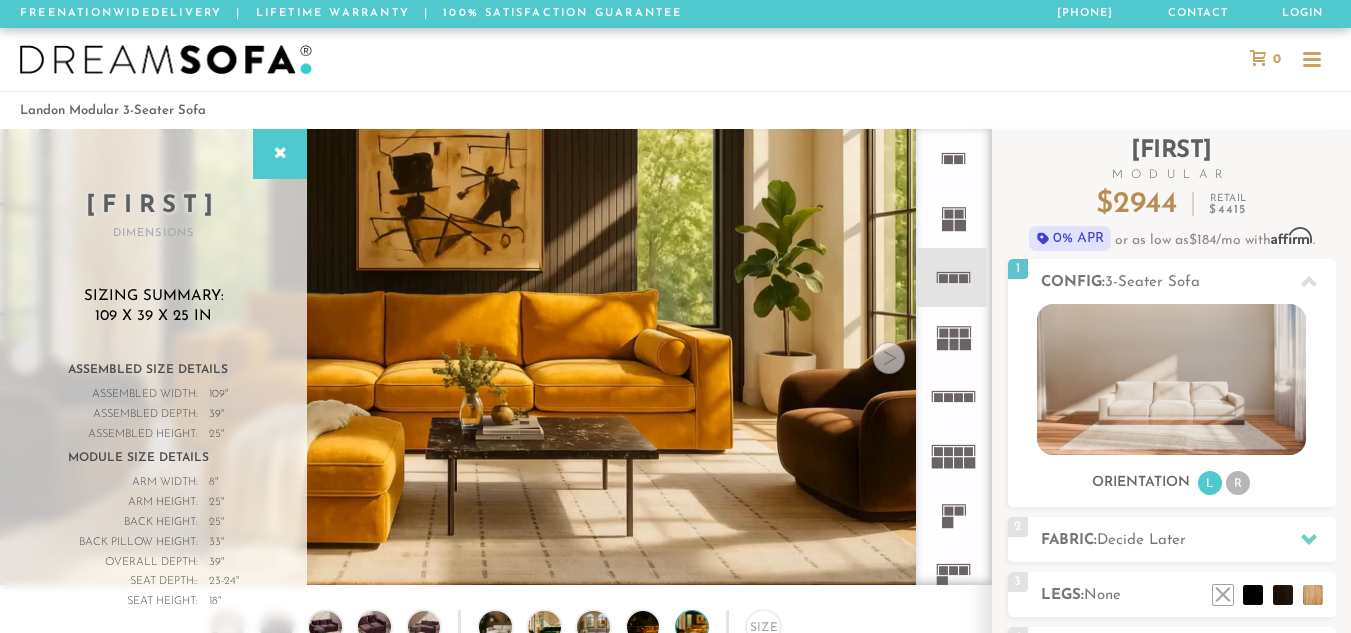 click at bounding box center [889, 358] 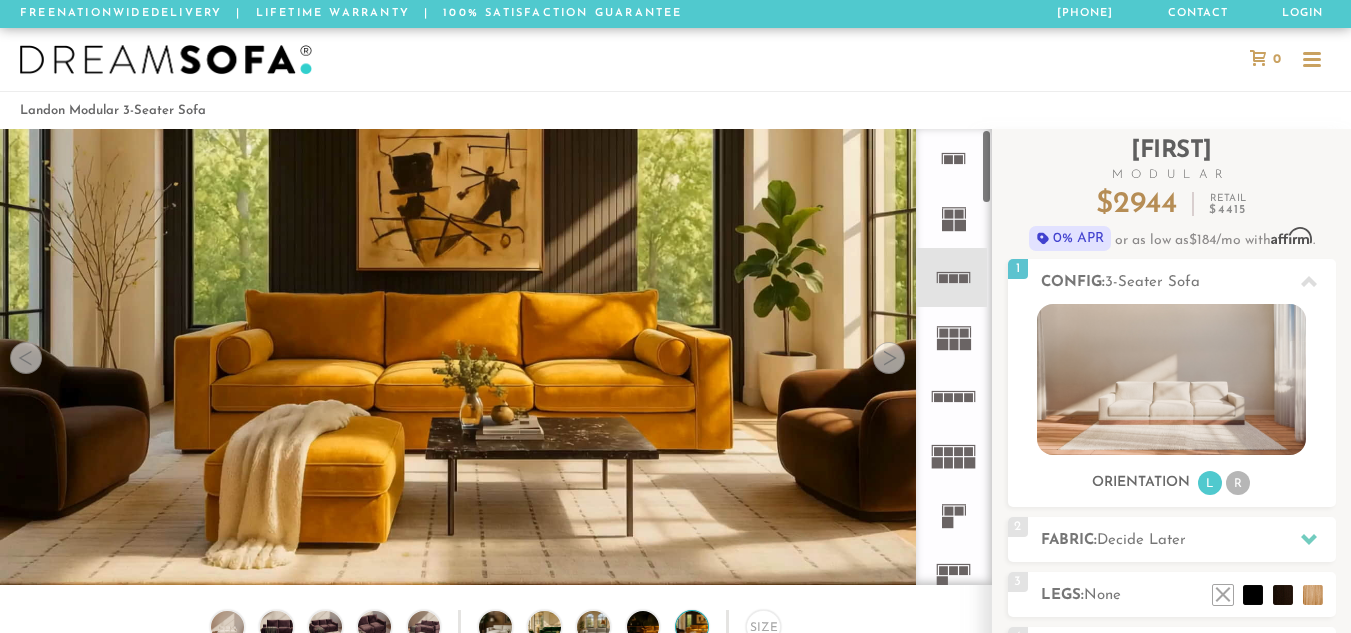 click at bounding box center [1312, 61] 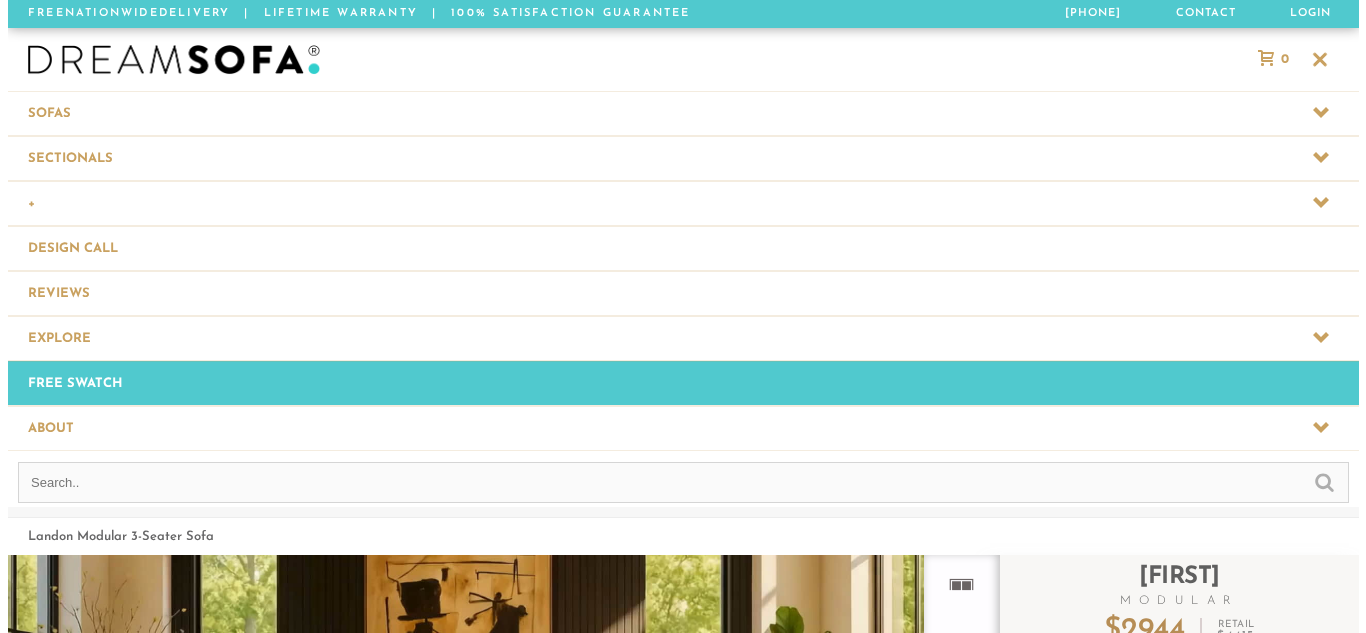 scroll, scrollTop: 16, scrollLeft: 16, axis: both 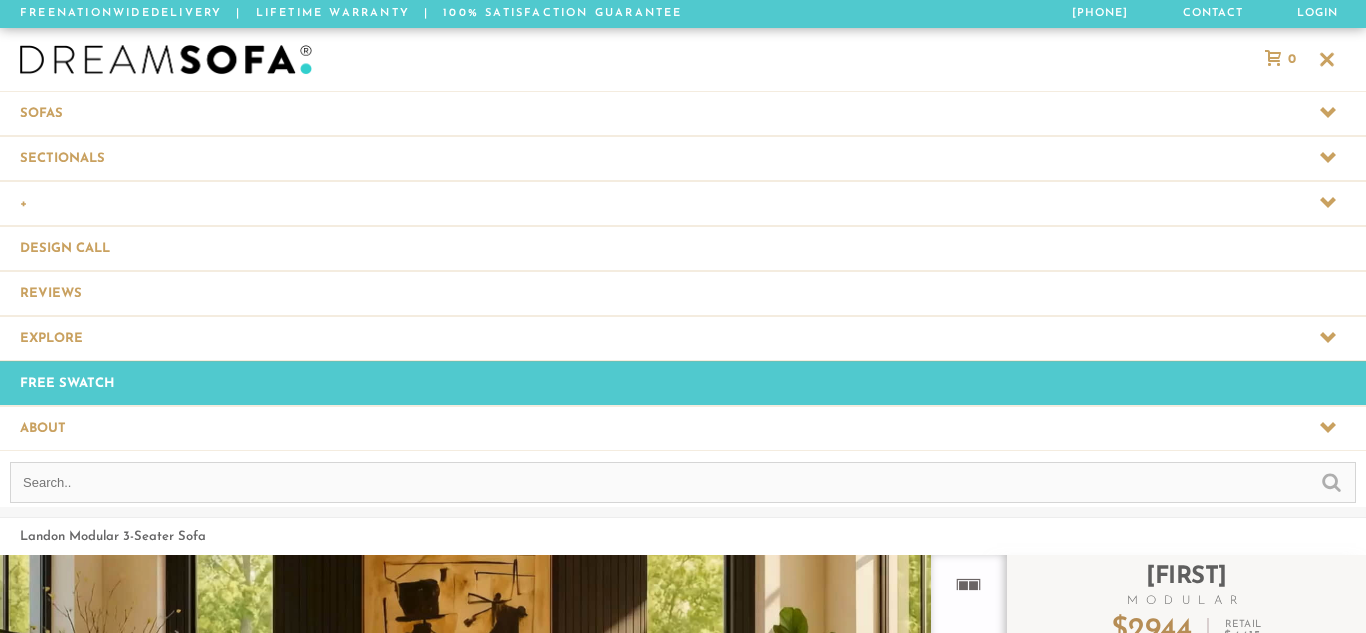 click at bounding box center (166, 60) 